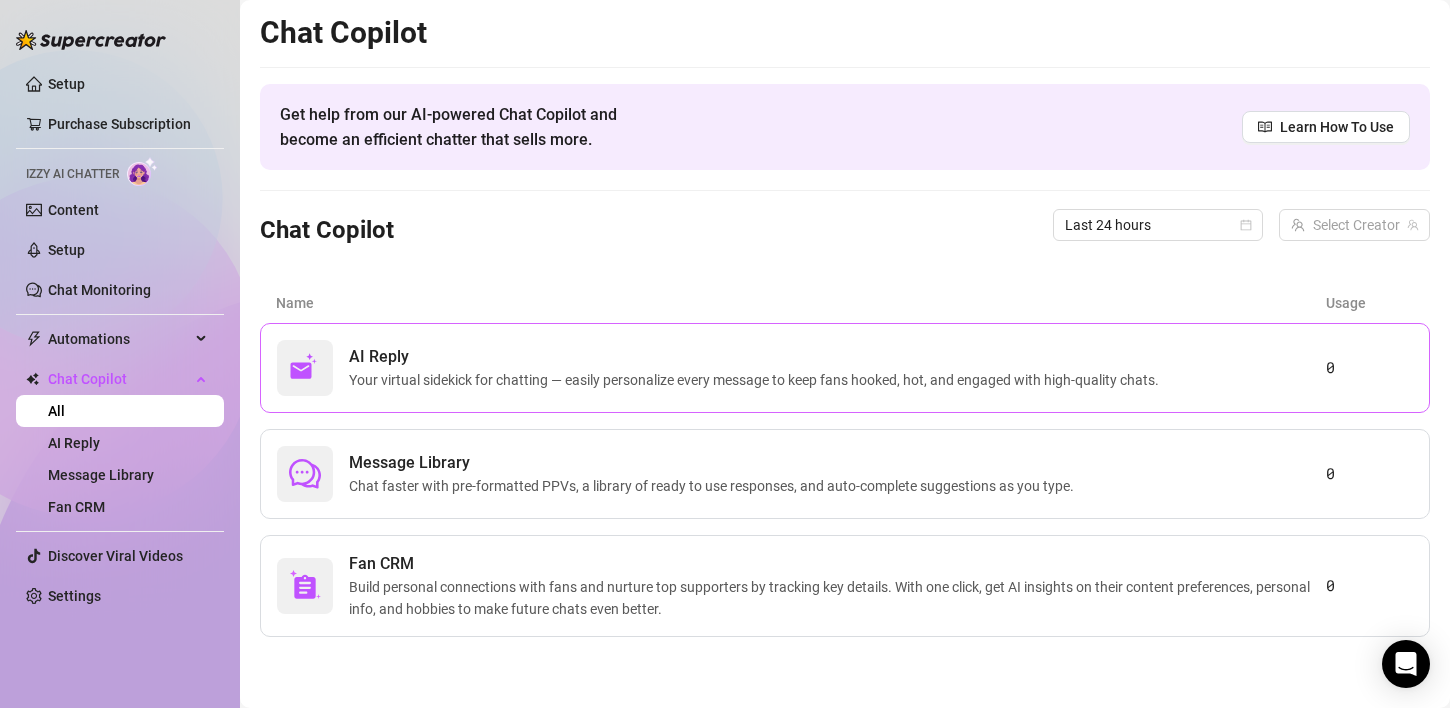 scroll, scrollTop: 0, scrollLeft: 0, axis: both 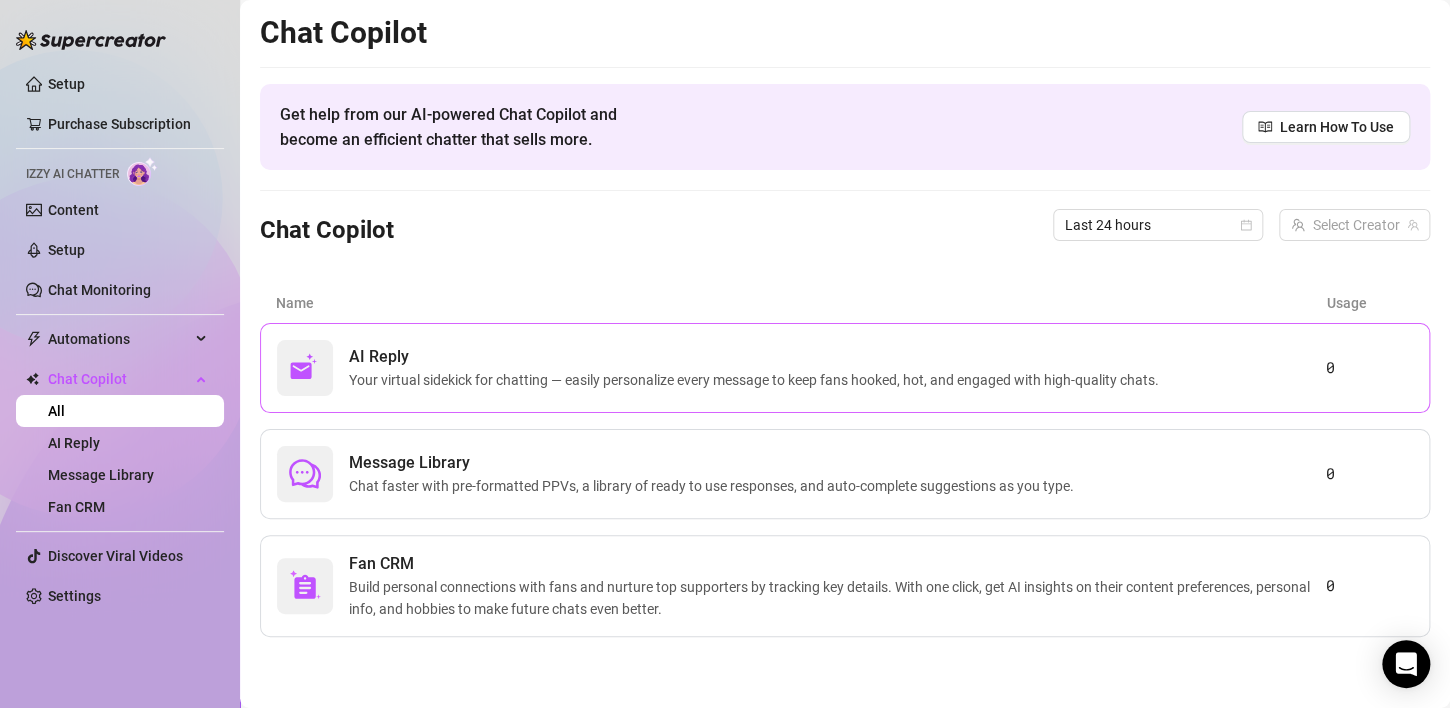 click on "Your virtual sidekick for chatting — easily personalize every message to keep fans hooked, hot, and engaged with high-quality chats." at bounding box center (758, 380) 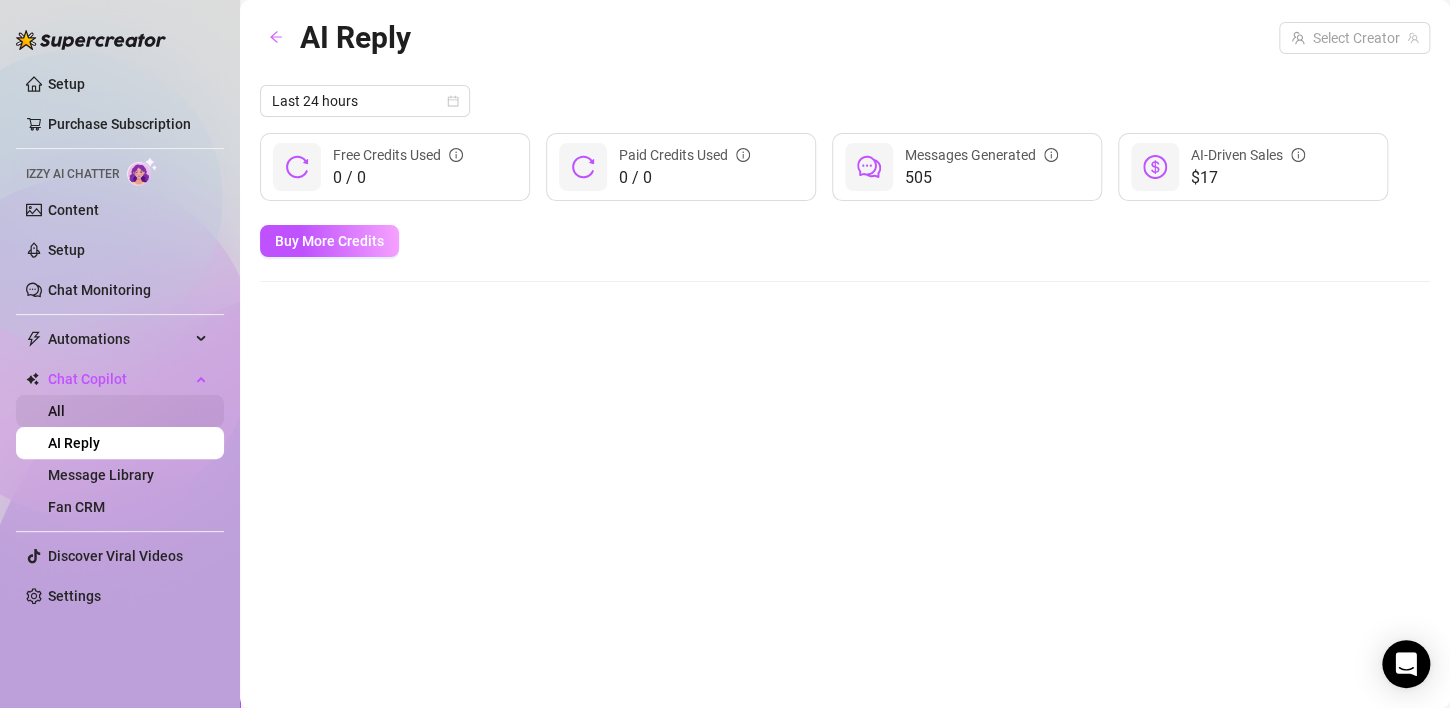 click on "All" at bounding box center [56, 411] 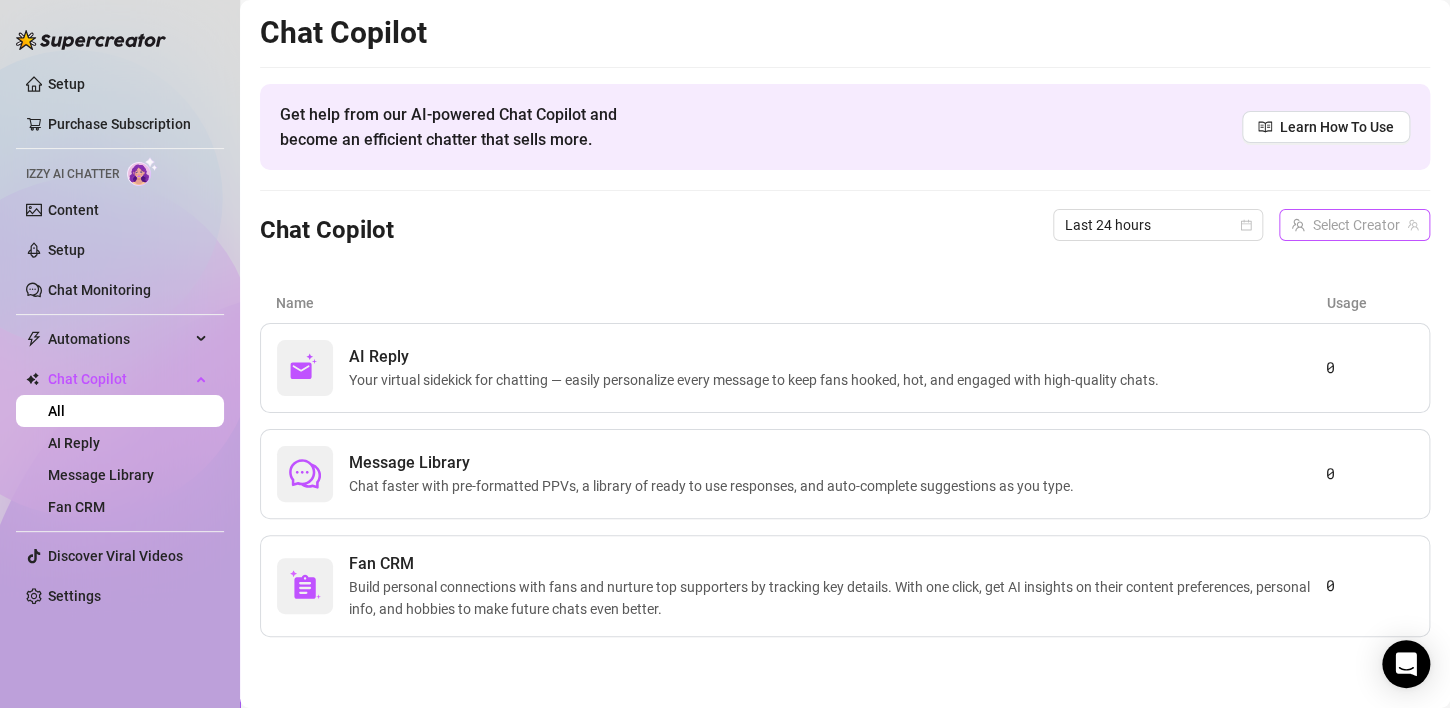 click at bounding box center [1345, 225] 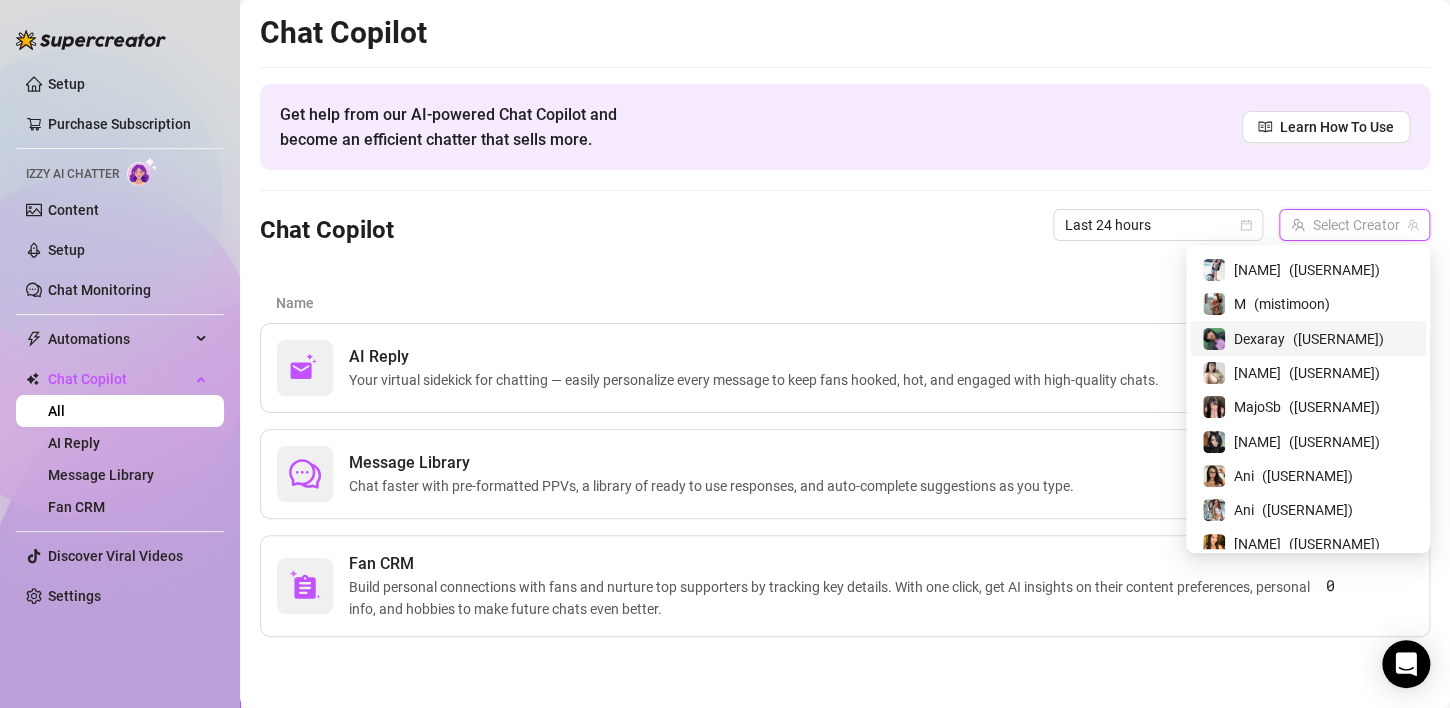 scroll, scrollTop: 212, scrollLeft: 0, axis: vertical 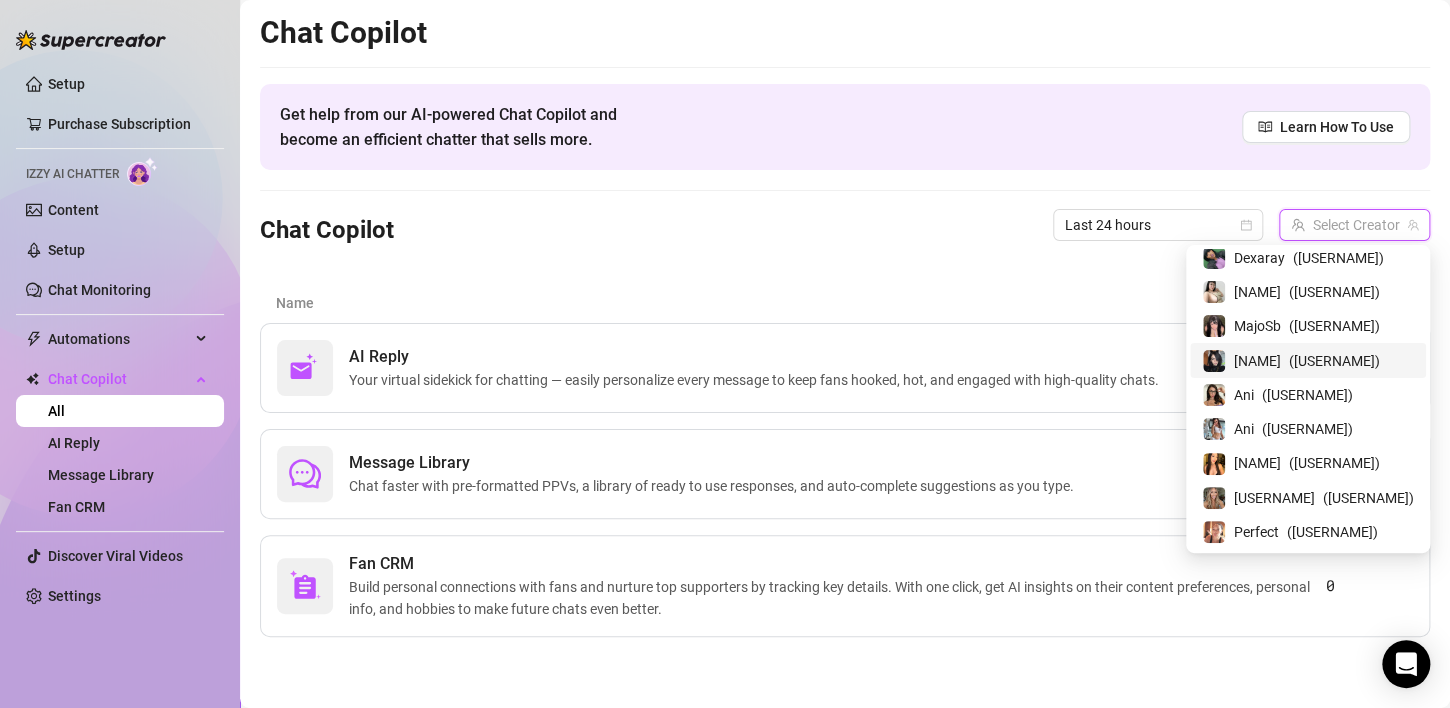 click on "[NAME]   ( [USERNAME] )" at bounding box center (1308, 360) 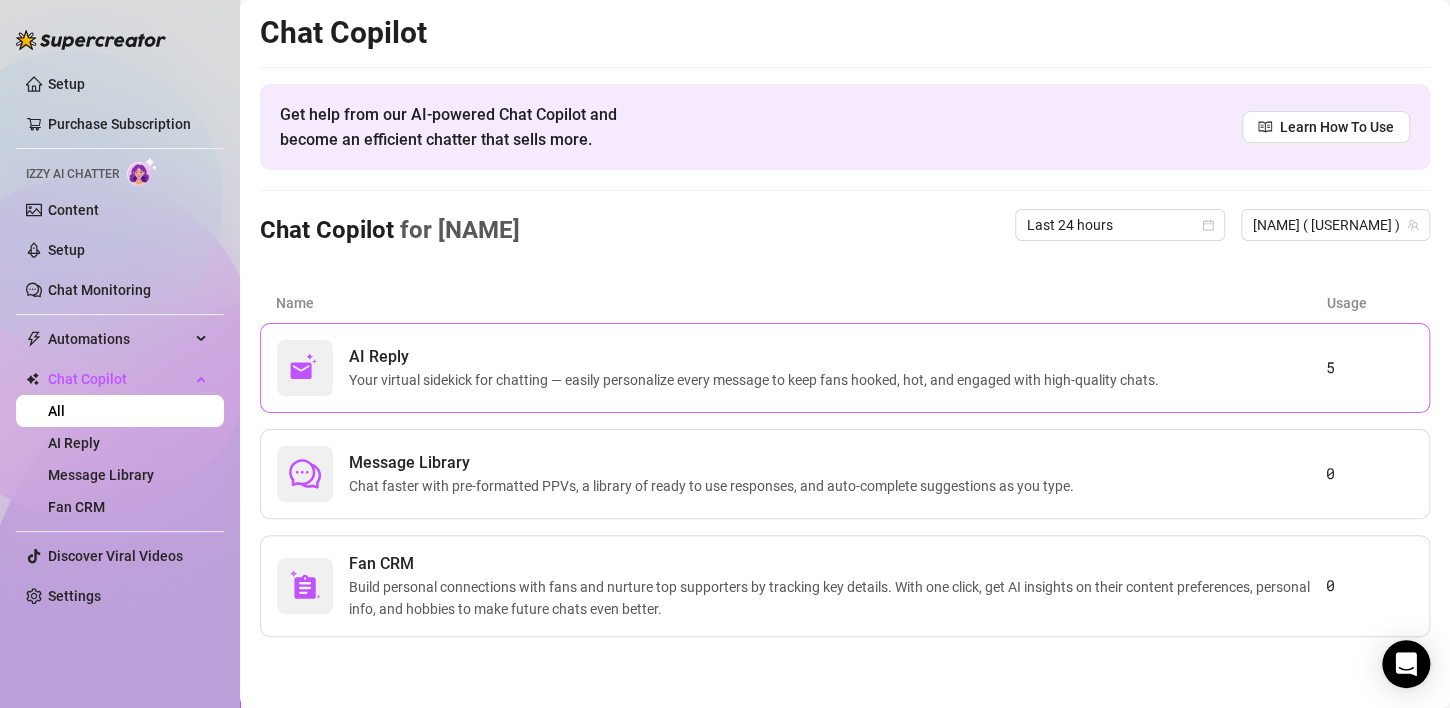 click on "Your virtual sidekick for chatting — easily personalize every message to keep fans hooked, hot, and engaged with high-quality chats." at bounding box center [758, 380] 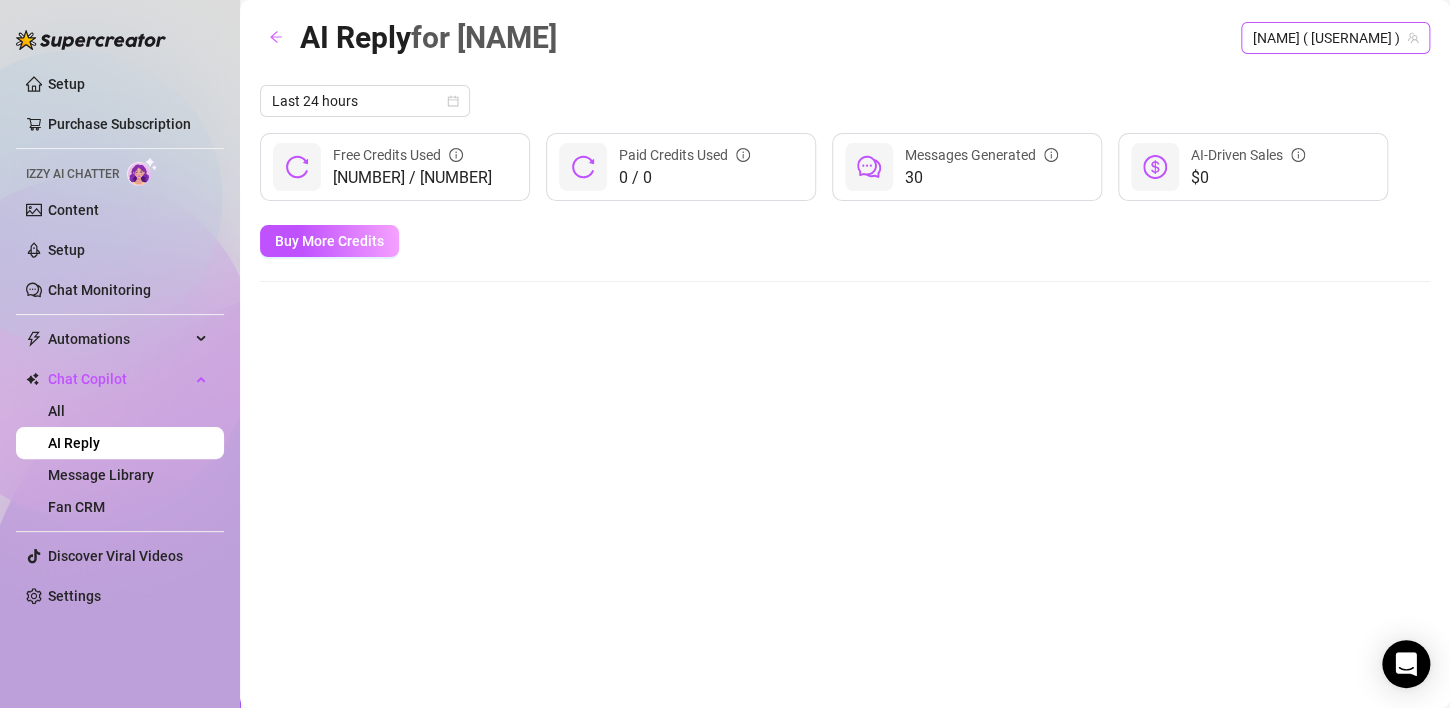 click on "[NAME] ( [USERNAME] )" at bounding box center [1335, 38] 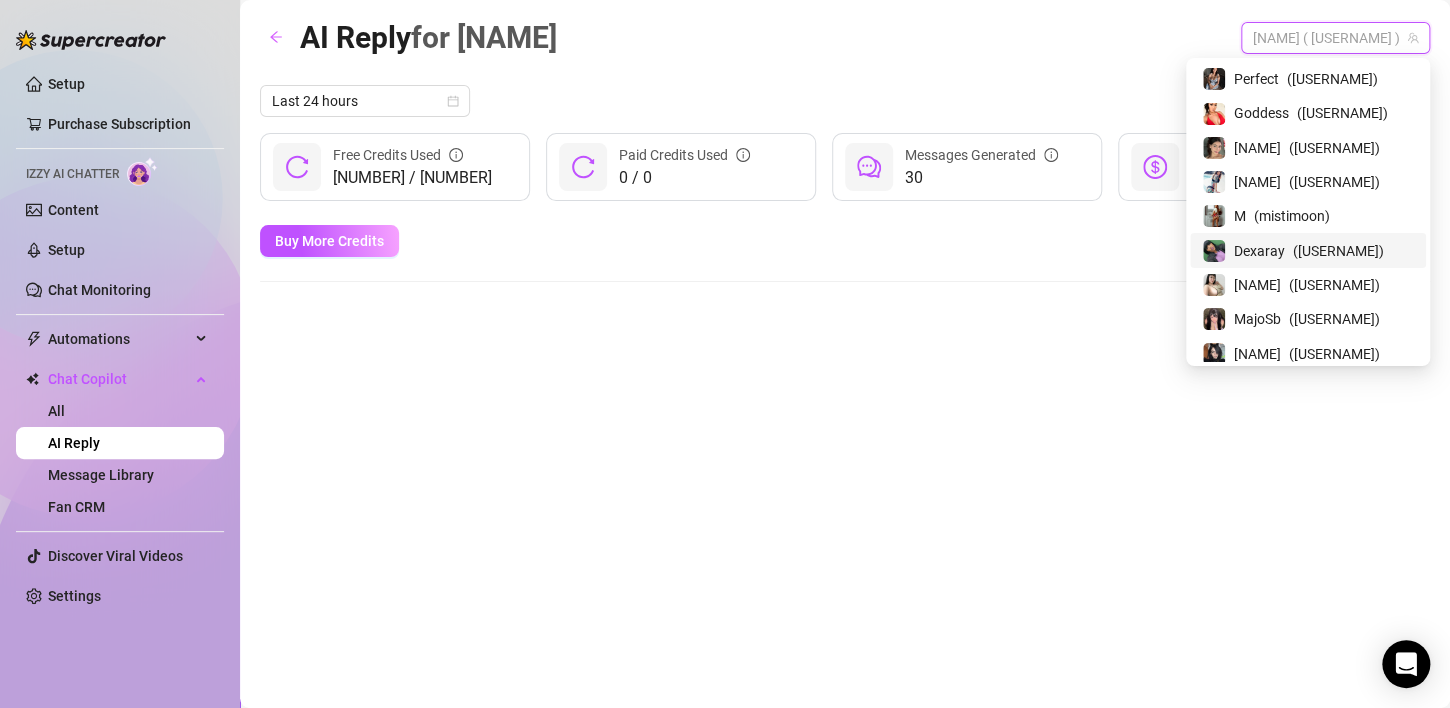 scroll, scrollTop: 180, scrollLeft: 0, axis: vertical 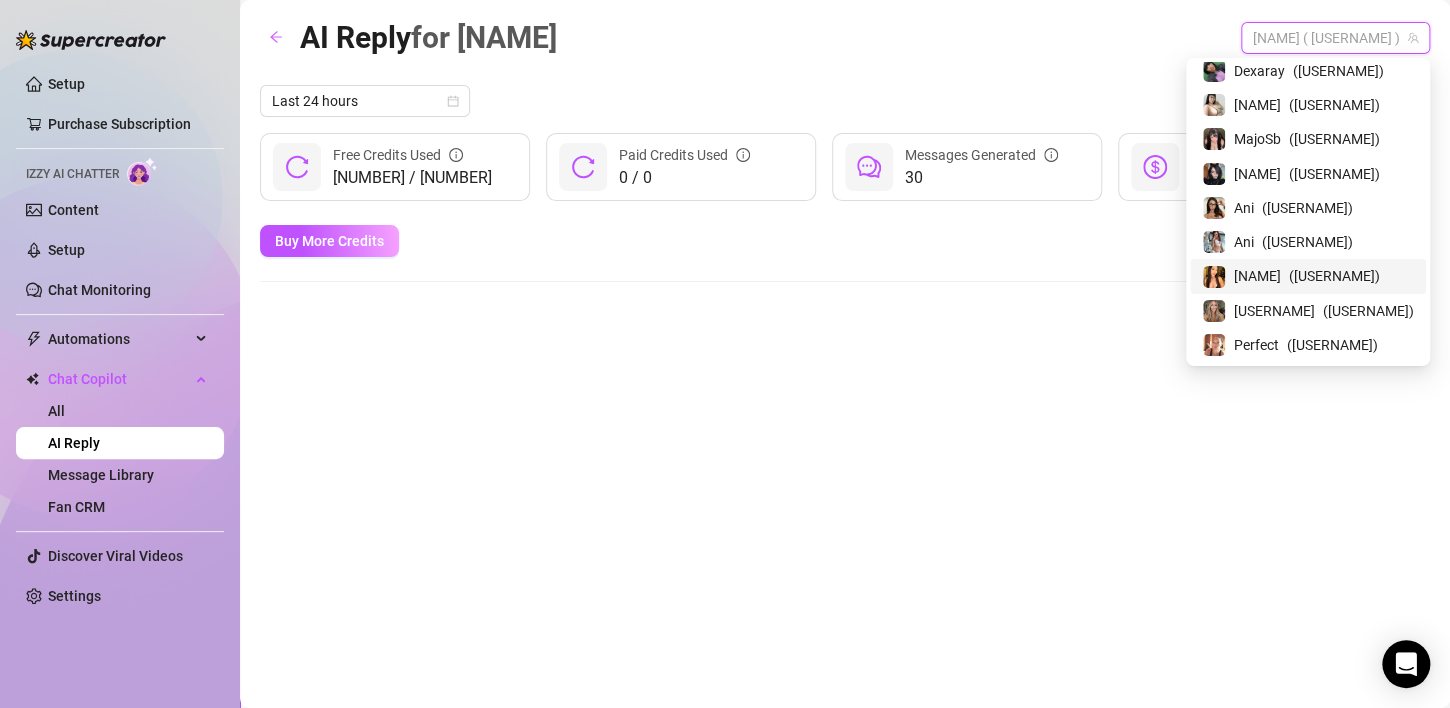click on "[NAME]" at bounding box center [1257, 276] 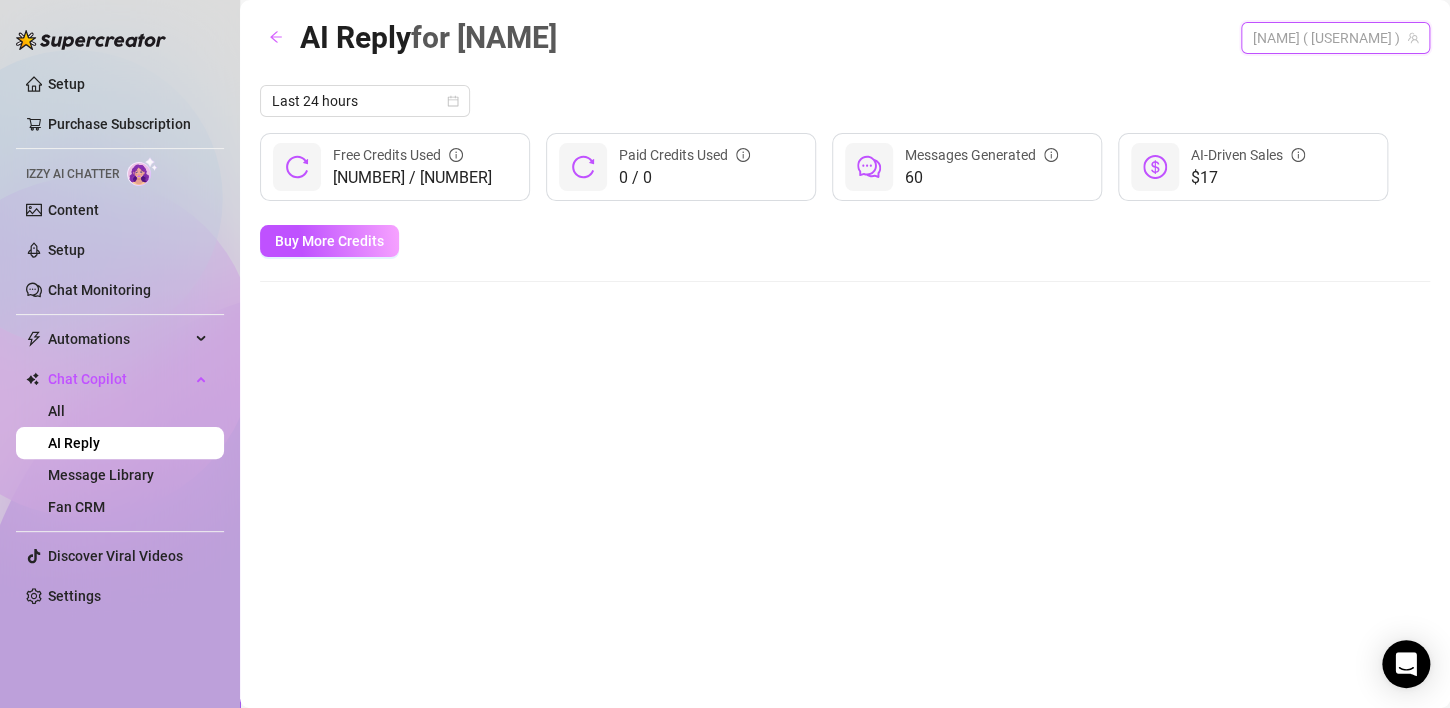 click on "[NAME] ( [USERNAME] )" at bounding box center (1335, 38) 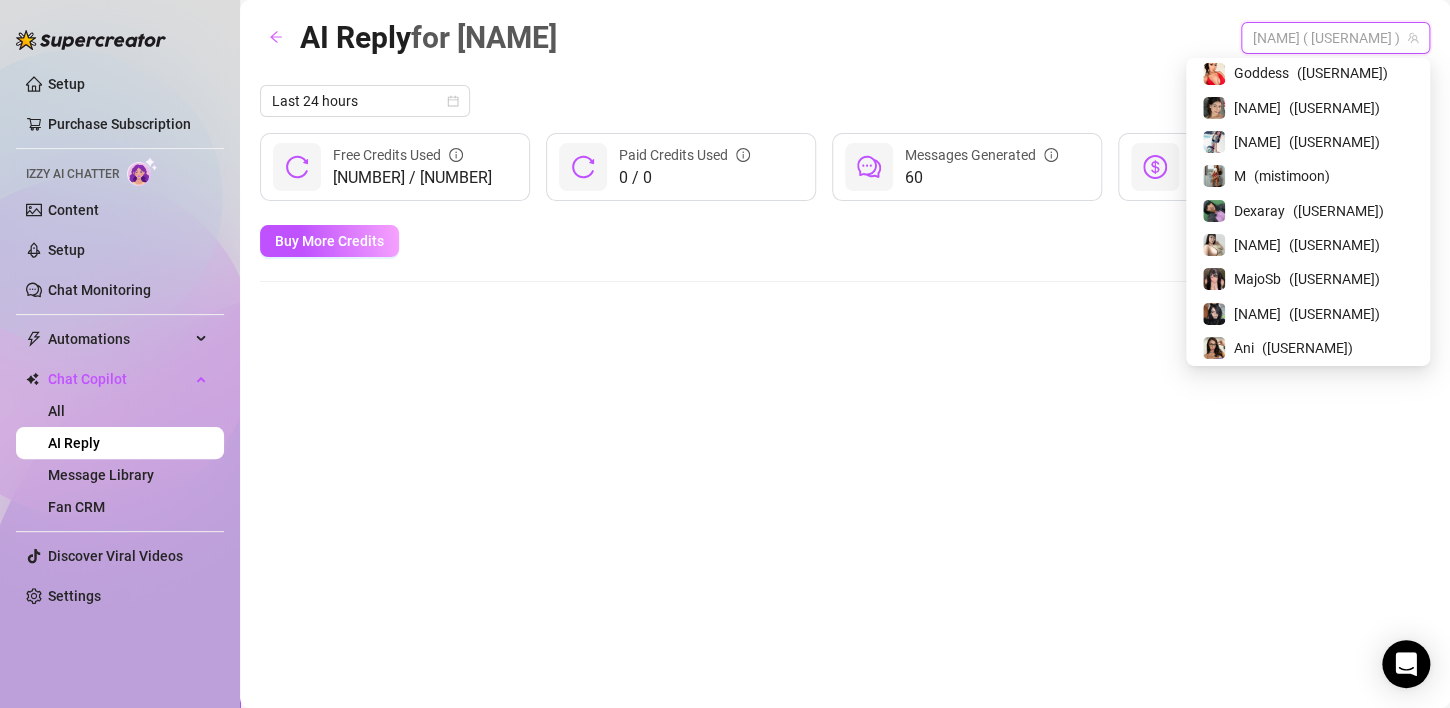 scroll, scrollTop: 180, scrollLeft: 0, axis: vertical 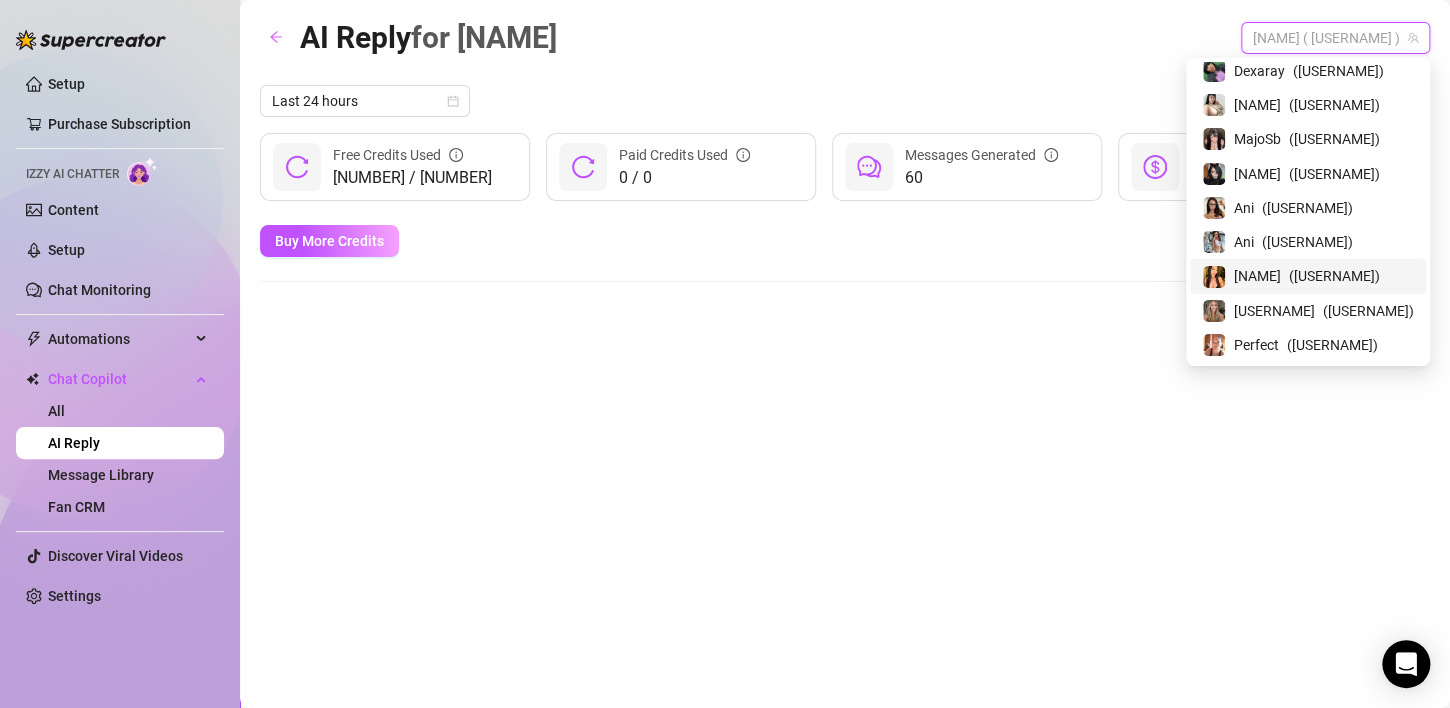 click on "[NAME]   ( [USERNAME] )" at bounding box center (1308, 276) 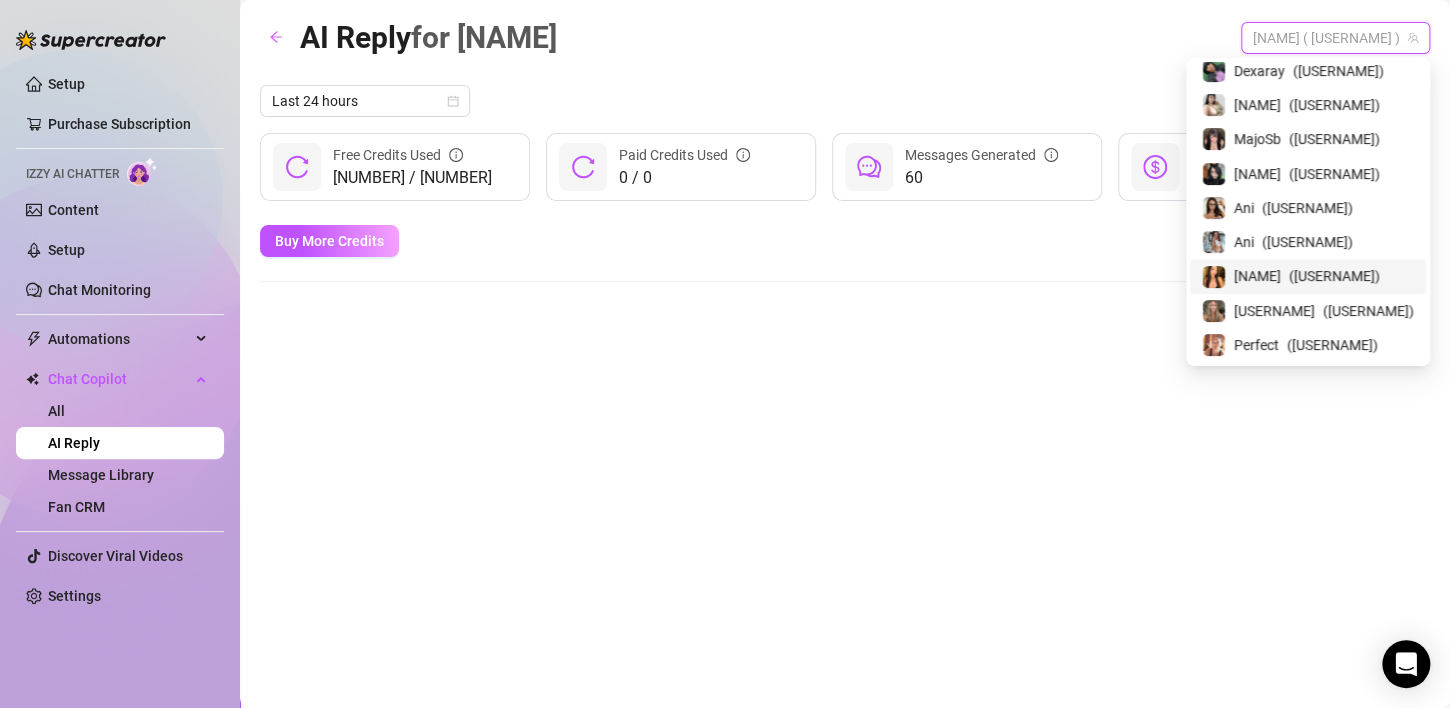 click on "[NAME] ( [USERNAME] )" at bounding box center (1335, 38) 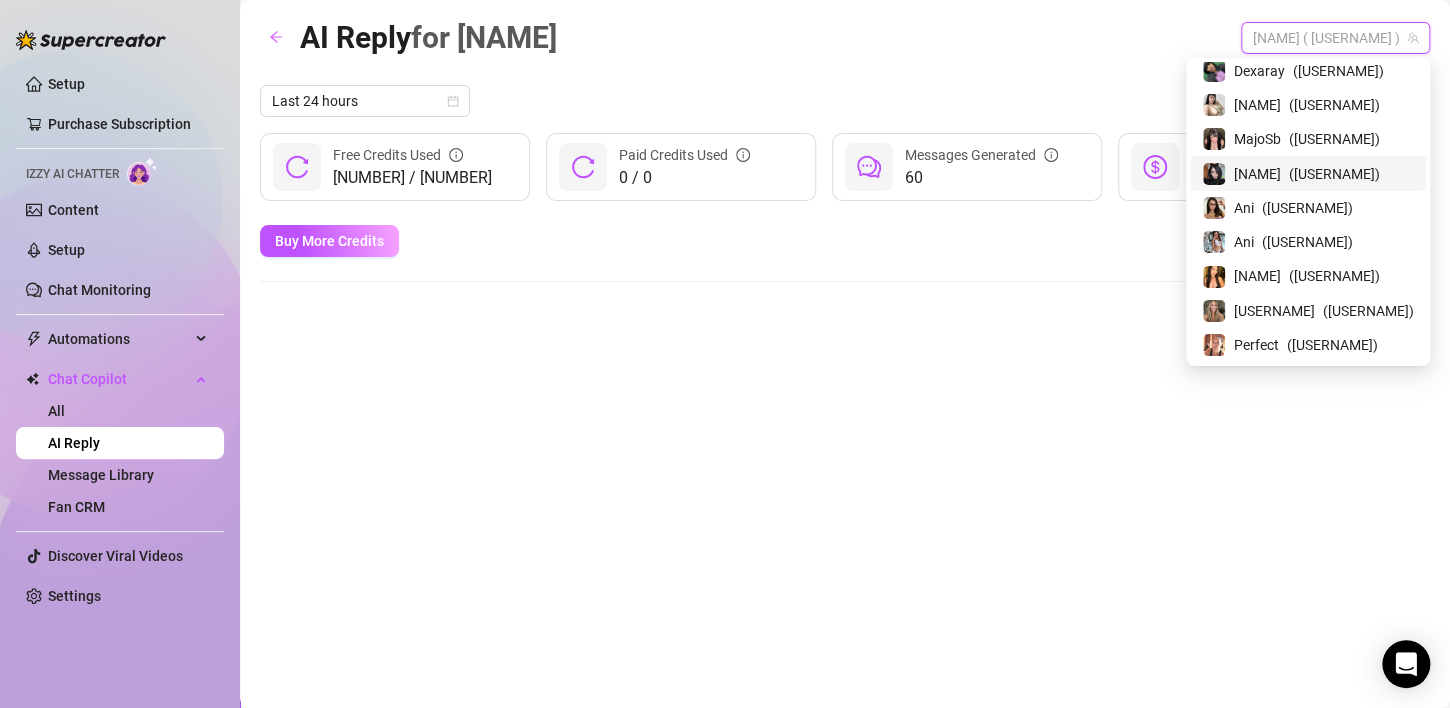 click on "( [USERNAME] )" at bounding box center (1334, 174) 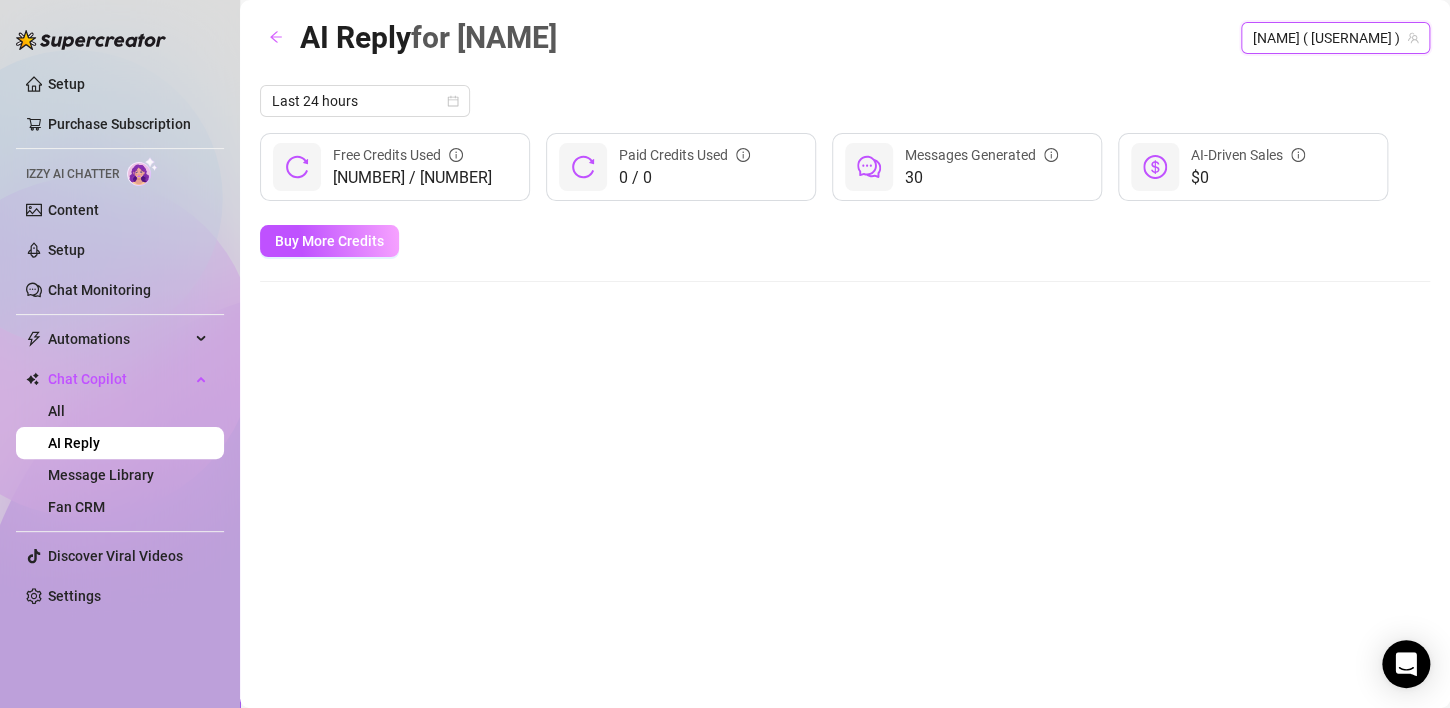 click on "[NAME] ( [USERNAME] )" at bounding box center [1335, 38] 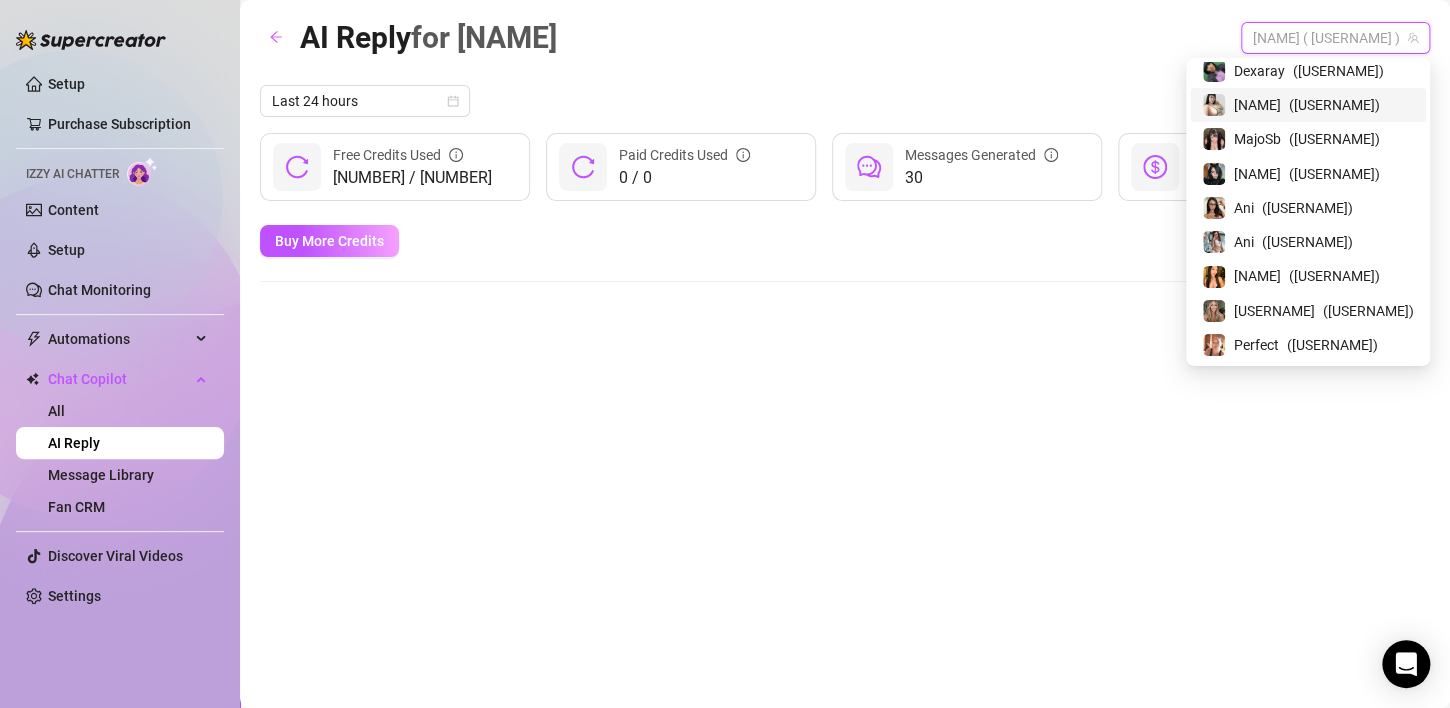 scroll, scrollTop: 0, scrollLeft: 0, axis: both 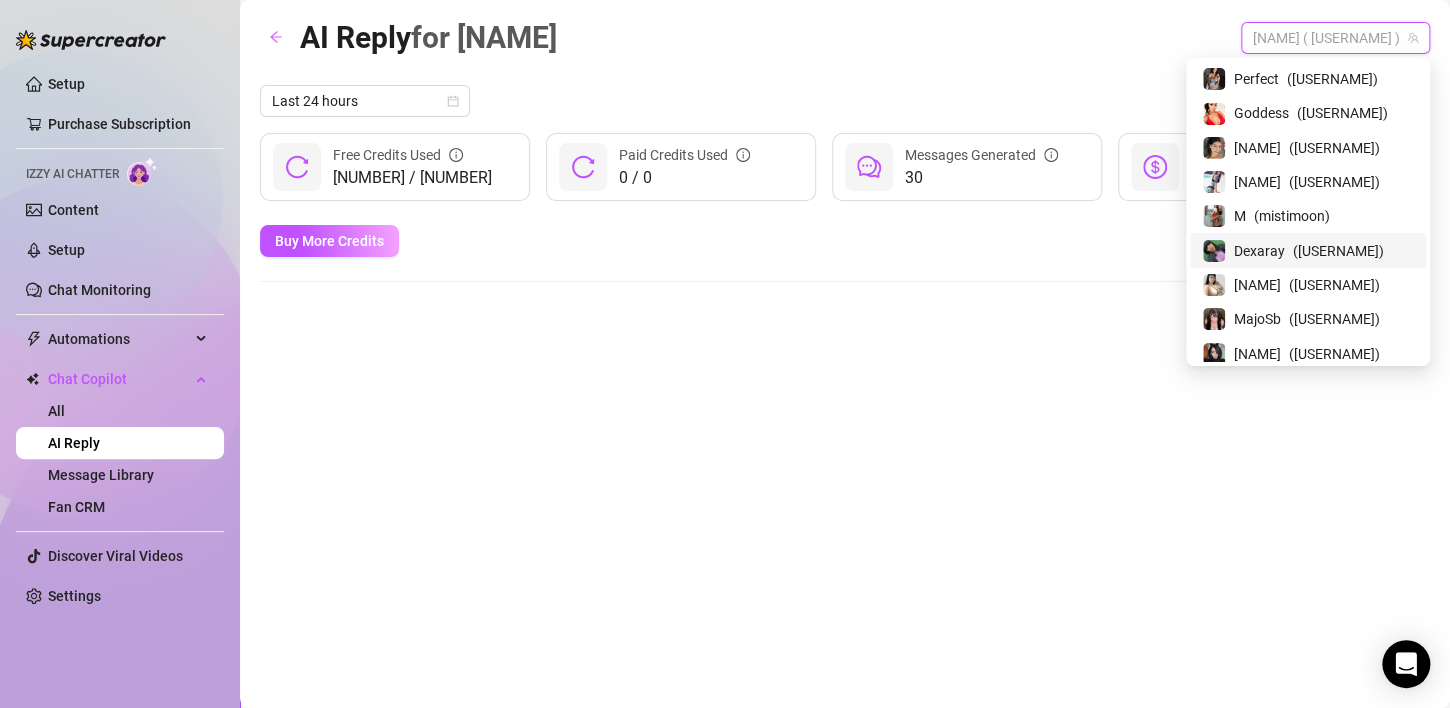 click on "[NAME]   ( [USERNAME] )" at bounding box center [1308, 250] 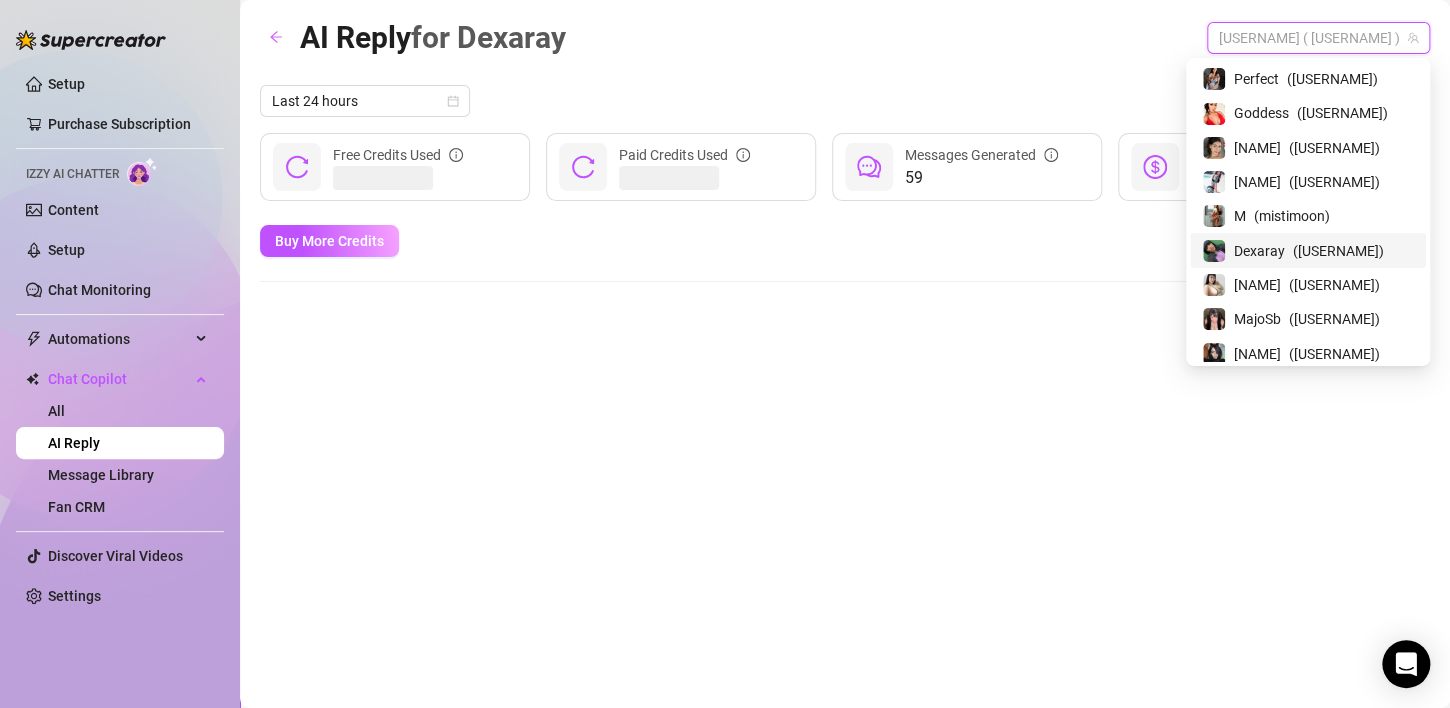click on "[USERNAME] ( [USERNAME] )" at bounding box center [1318, 38] 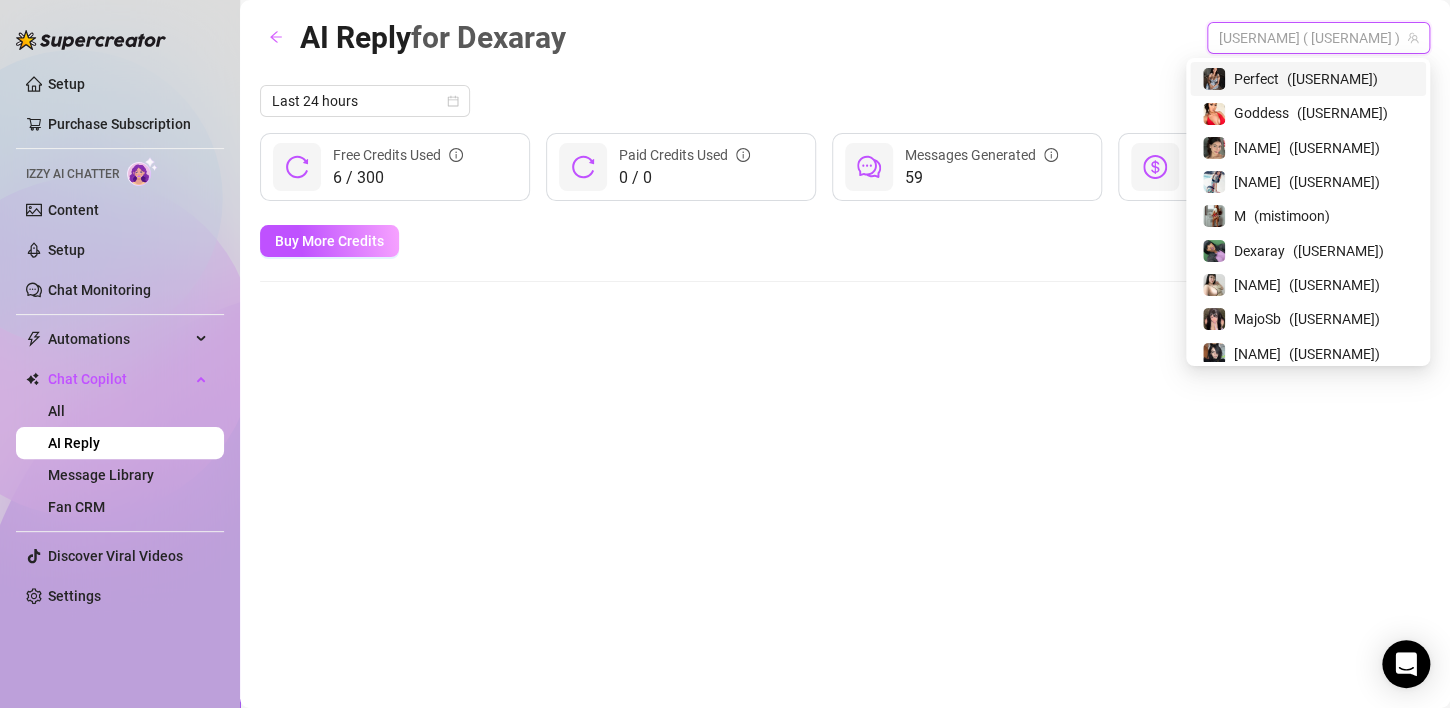 click on "( [USERNAME] )" at bounding box center (1332, 79) 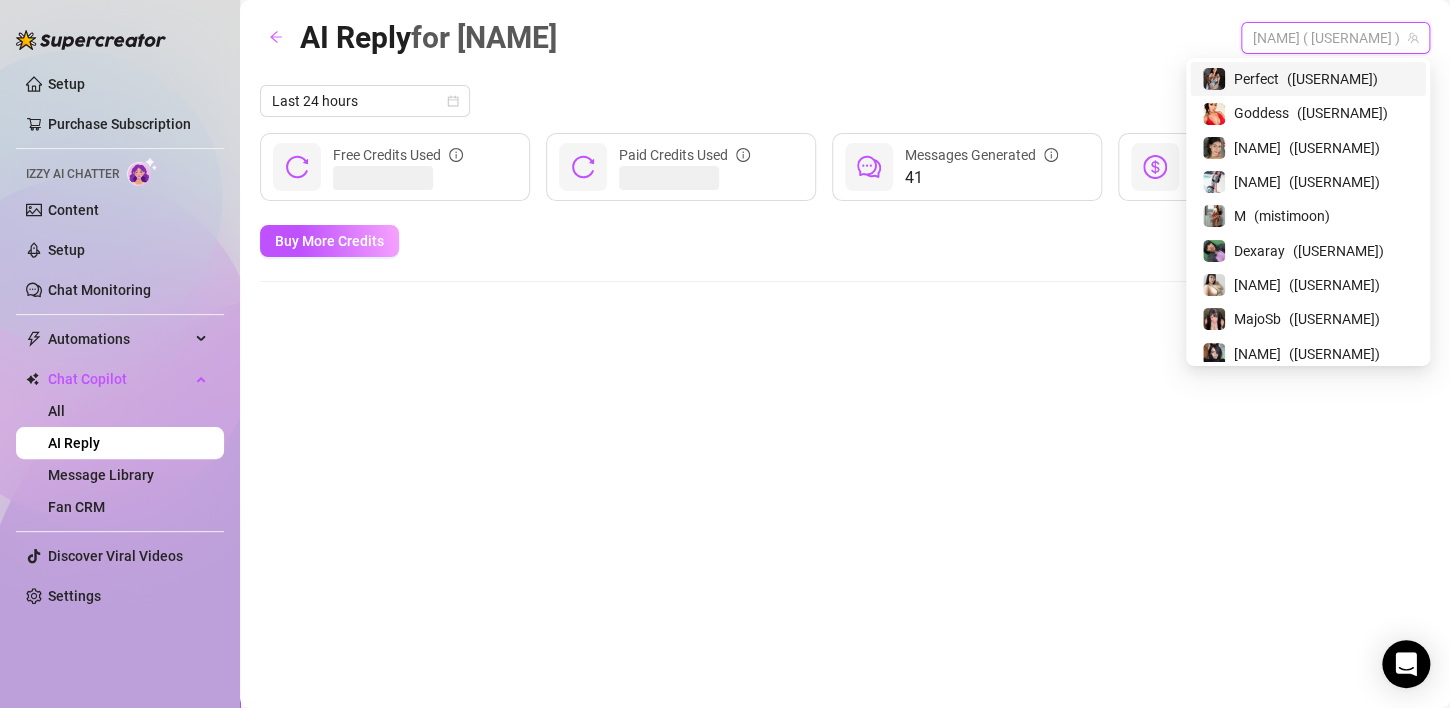 click on "[NAME] ( [USERNAME] )" at bounding box center (1335, 38) 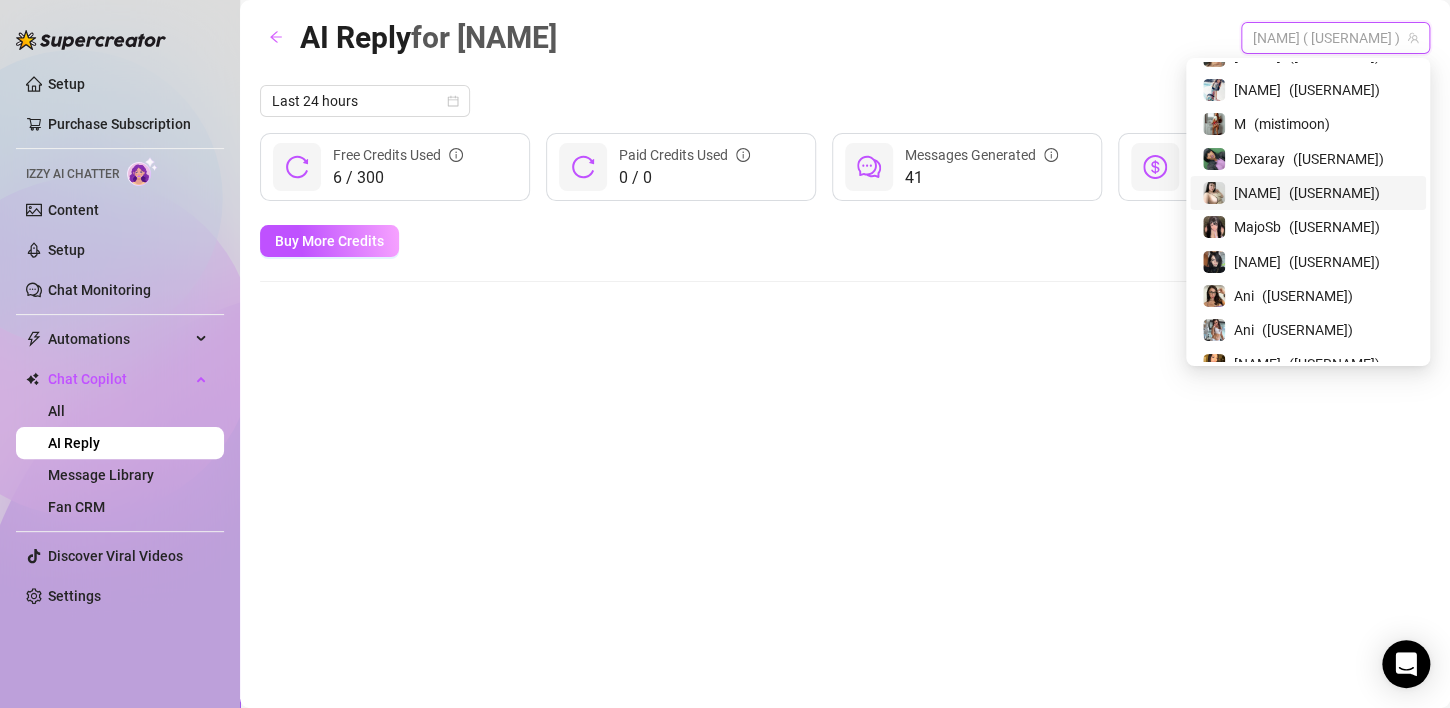 scroll, scrollTop: 92, scrollLeft: 0, axis: vertical 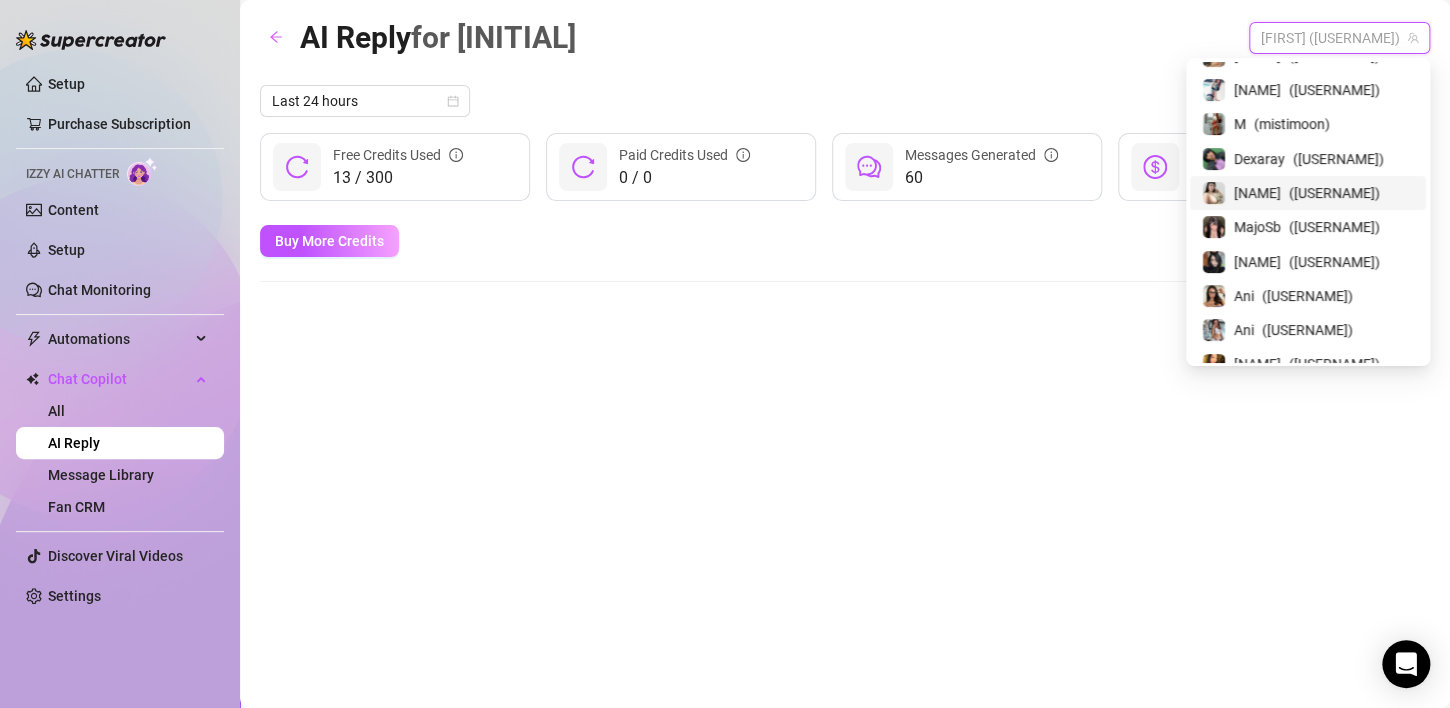 click on "[FIRST] ([USERNAME])" at bounding box center (1339, 38) 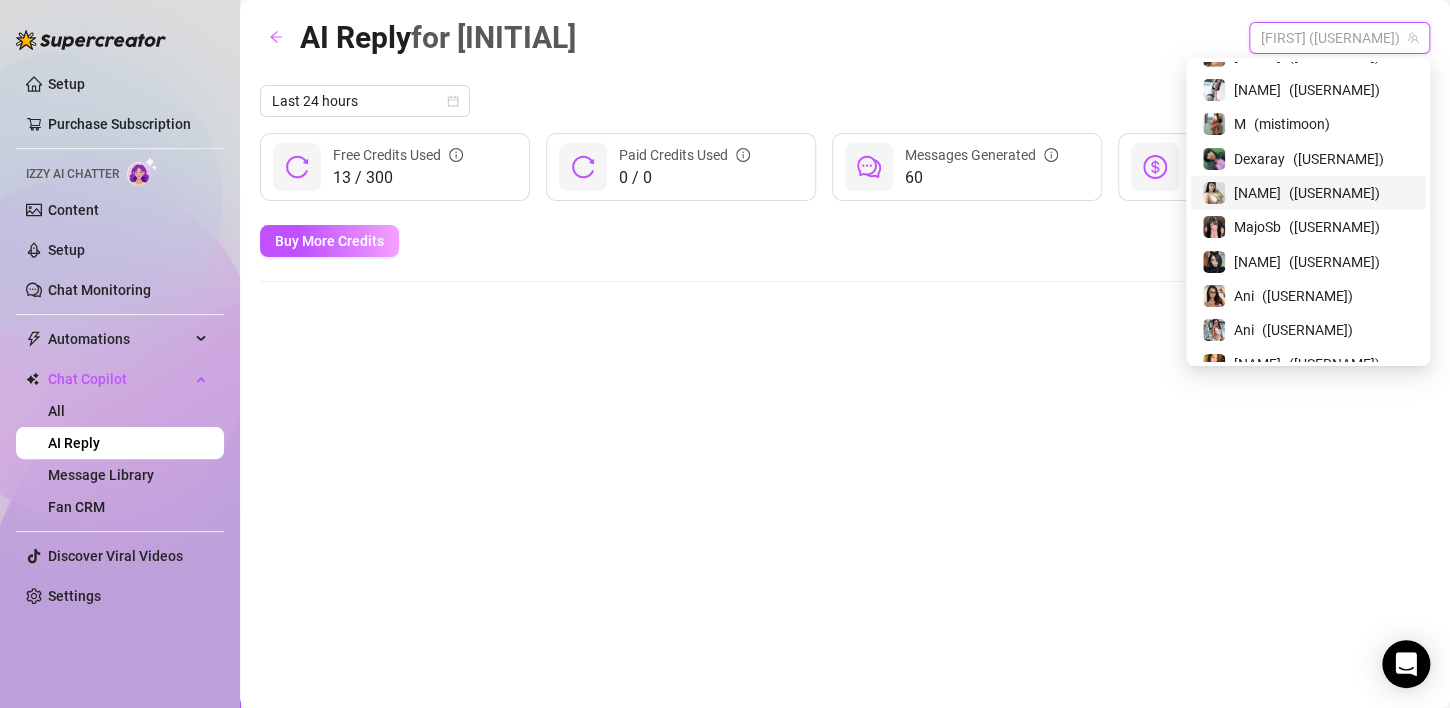 scroll, scrollTop: 180, scrollLeft: 0, axis: vertical 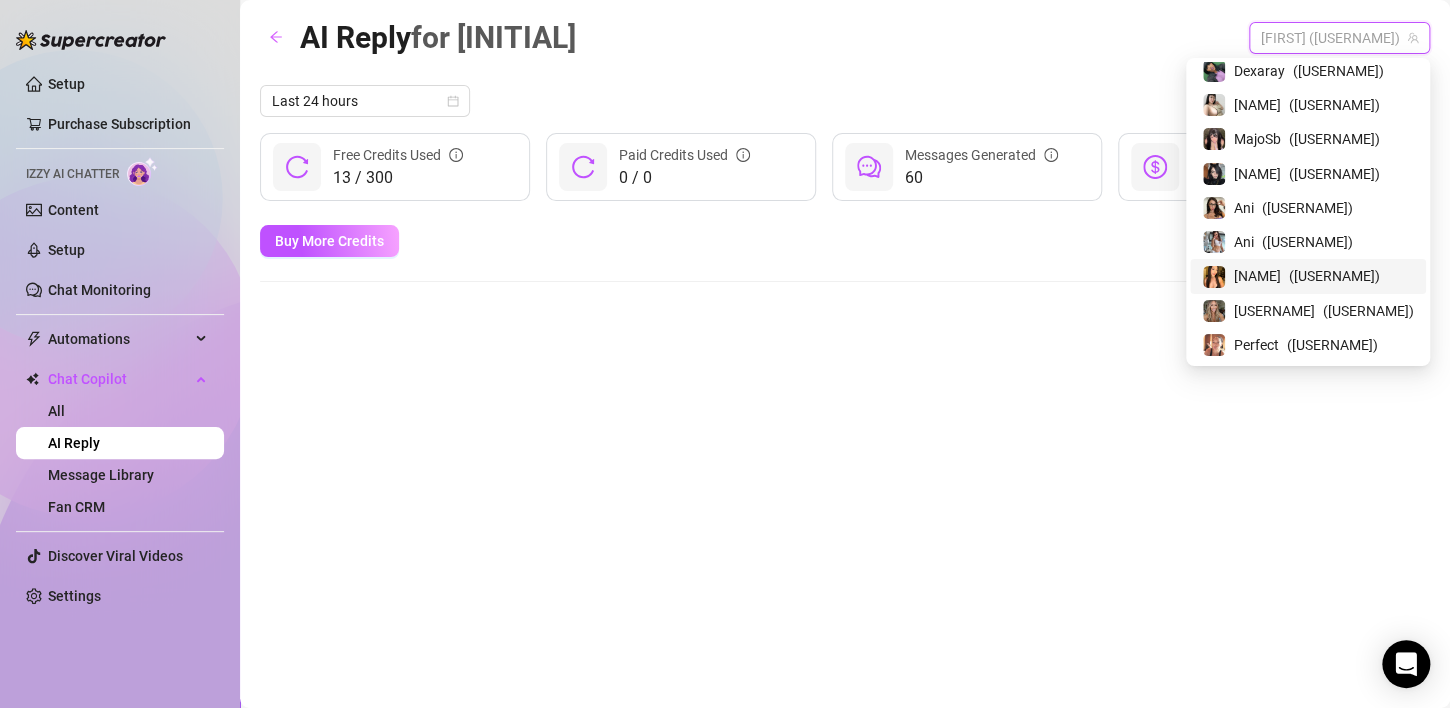 click on "[NAME]" at bounding box center (1257, 276) 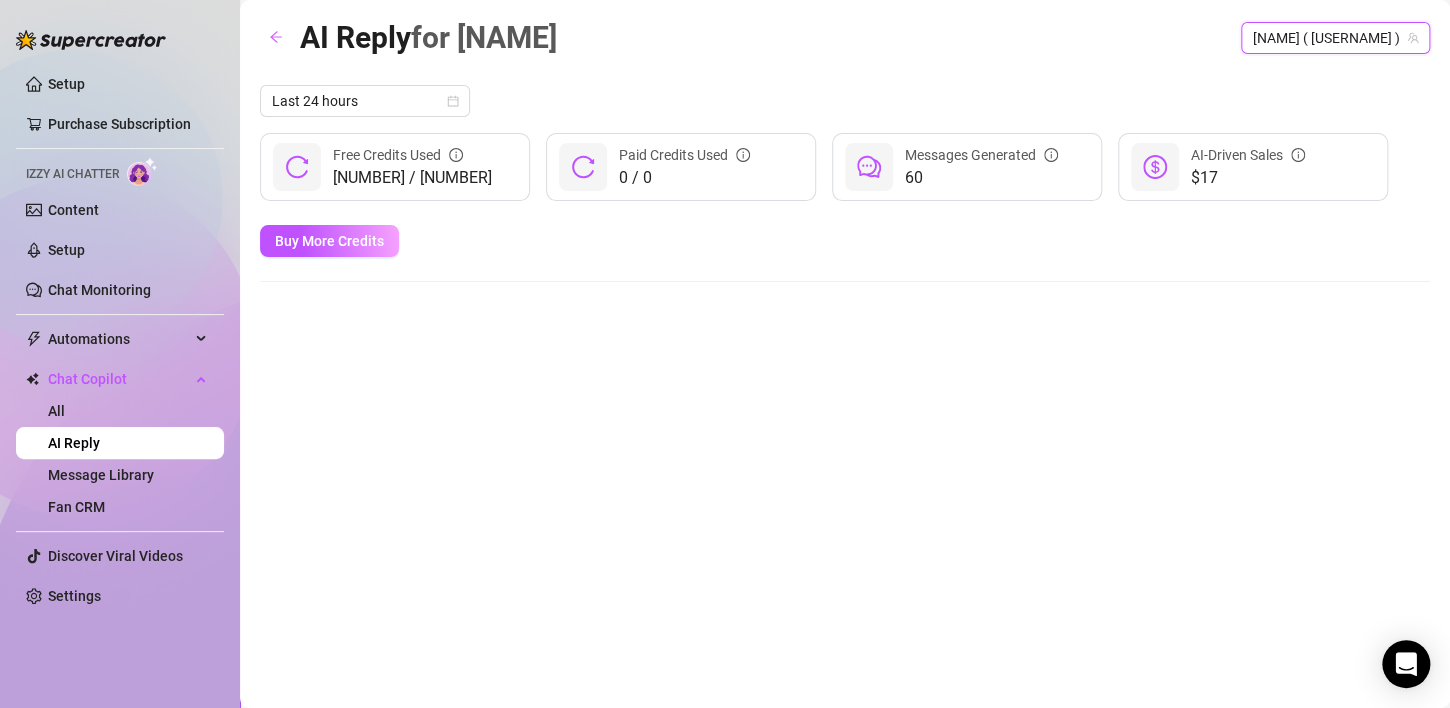 click on "$17 AI-Driven Sales" at bounding box center (1253, 167) 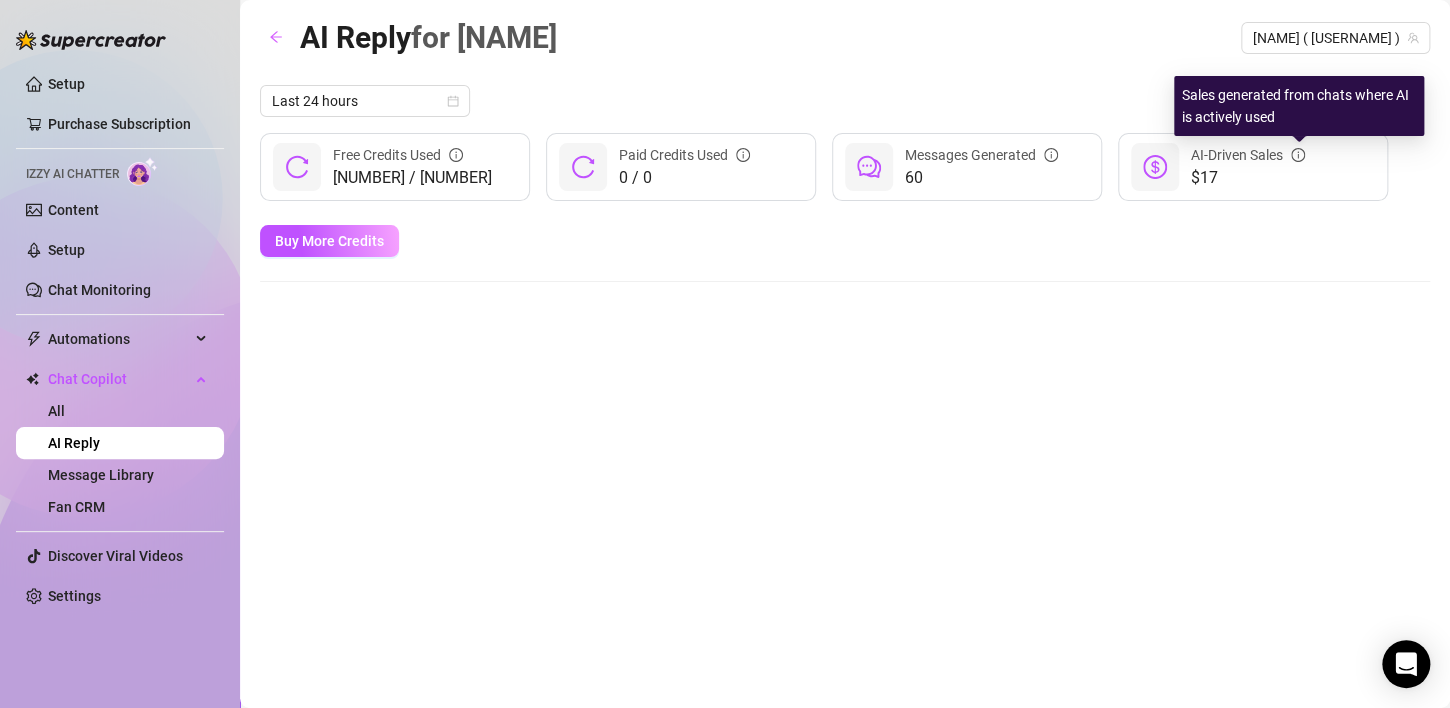 click 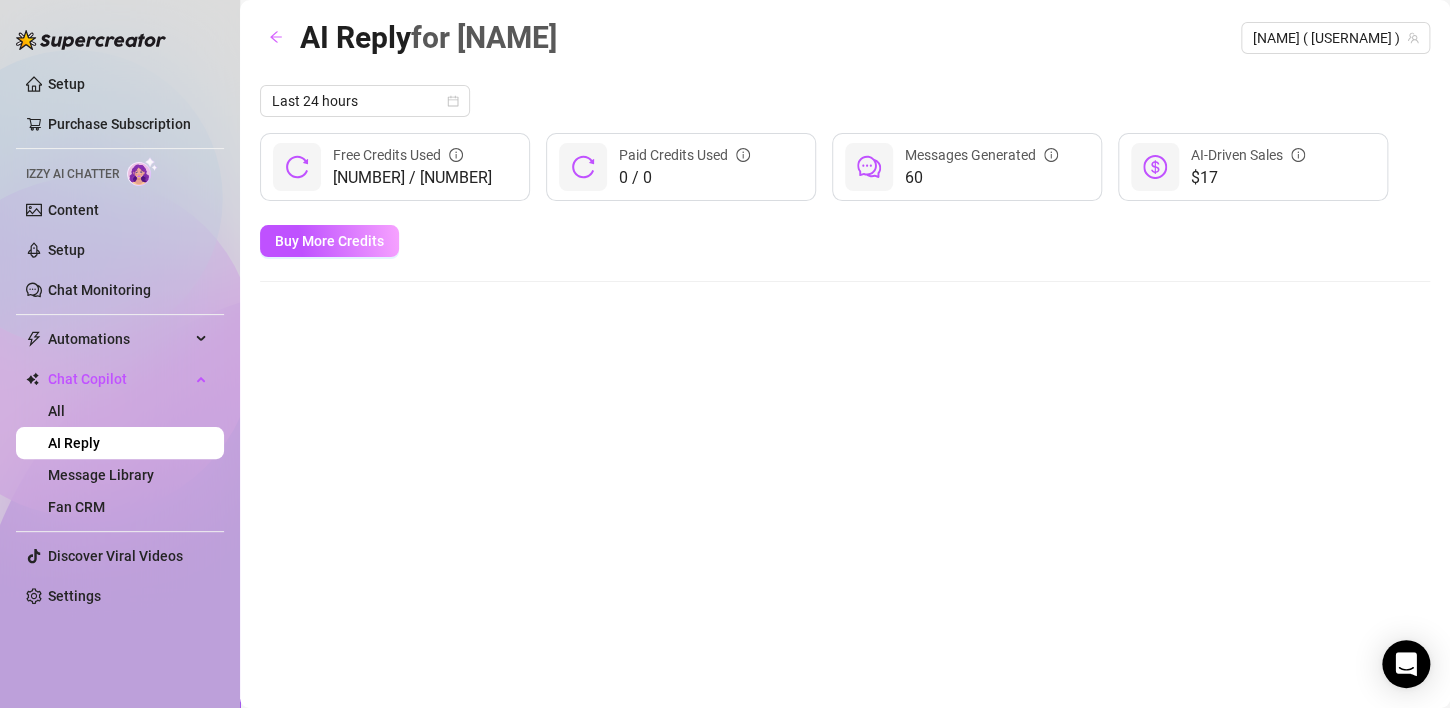 drag, startPoint x: 596, startPoint y: 148, endPoint x: 593, endPoint y: 168, distance: 20.22375 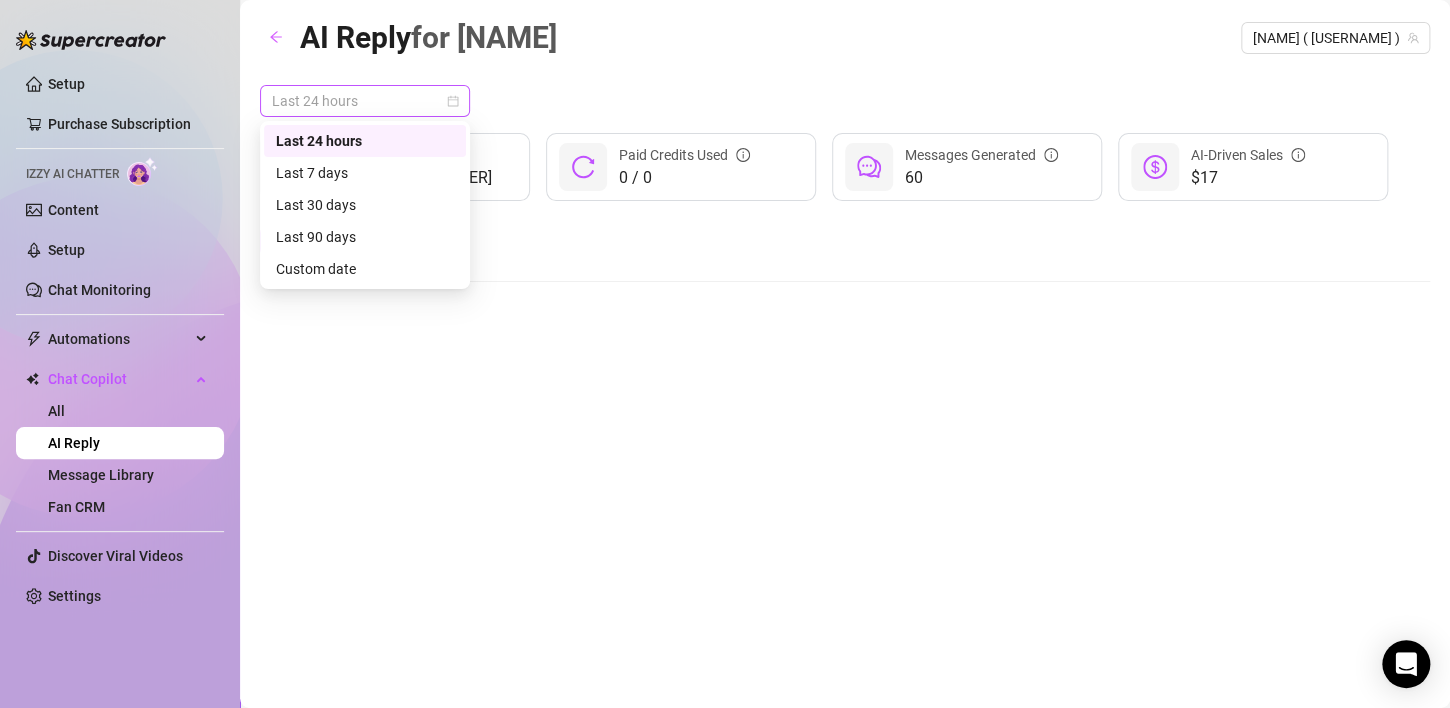 click on "Last 24 hours" at bounding box center (365, 101) 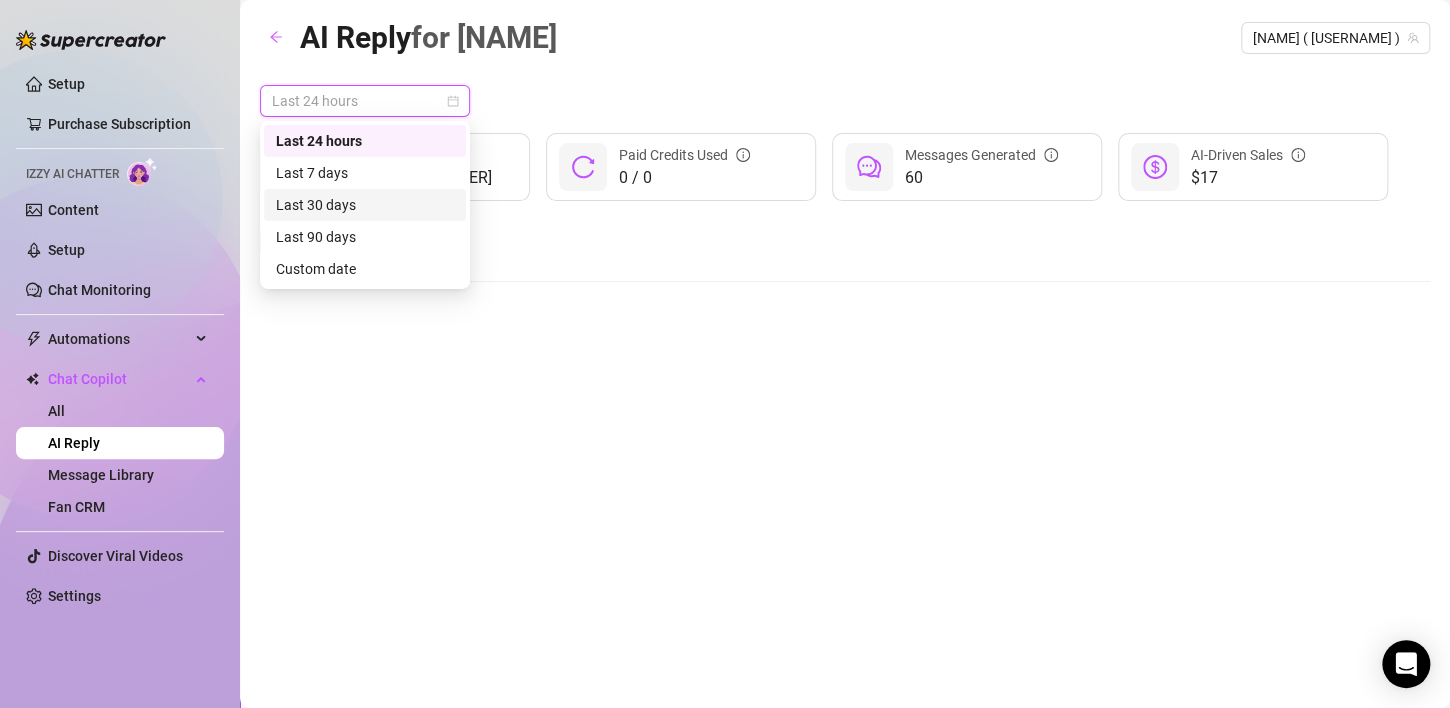 click on "Last 30 days" at bounding box center [365, 205] 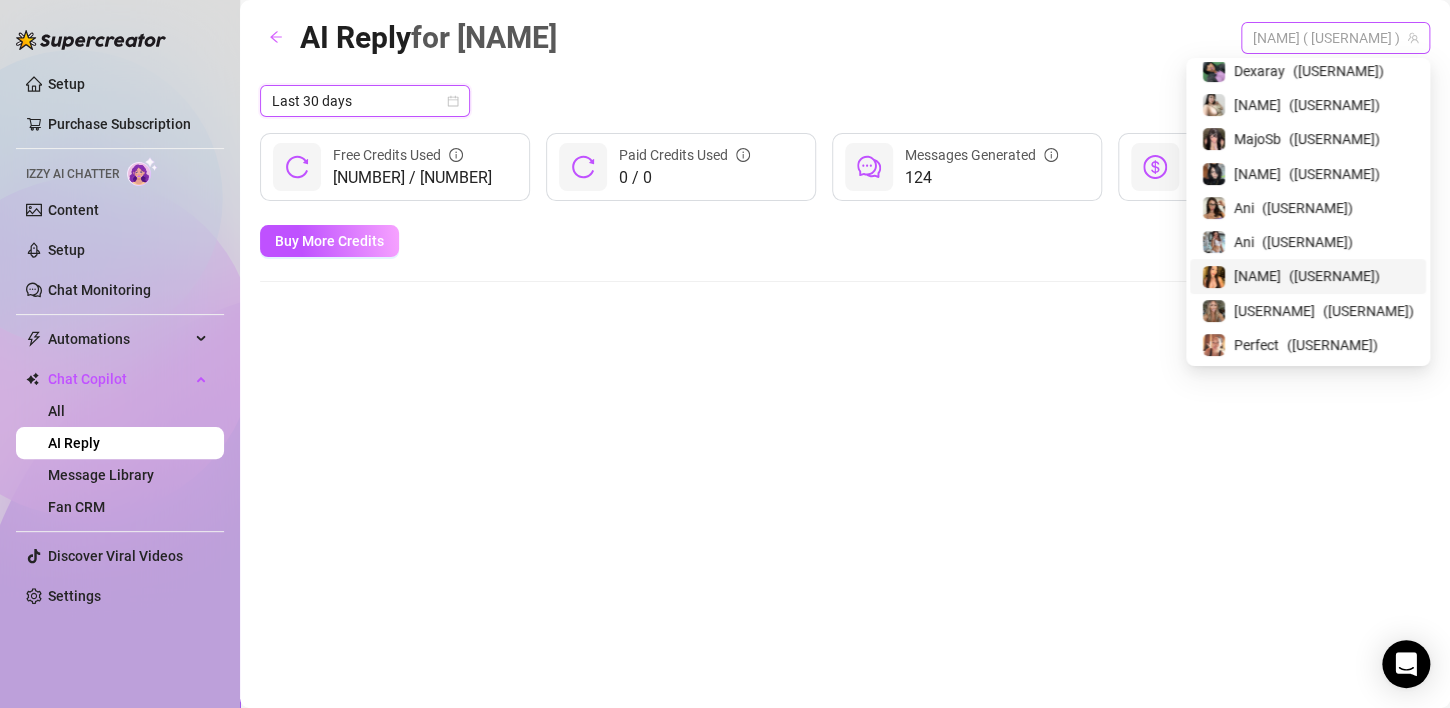 click on "[NAME] ( [USERNAME] )" at bounding box center (1335, 38) 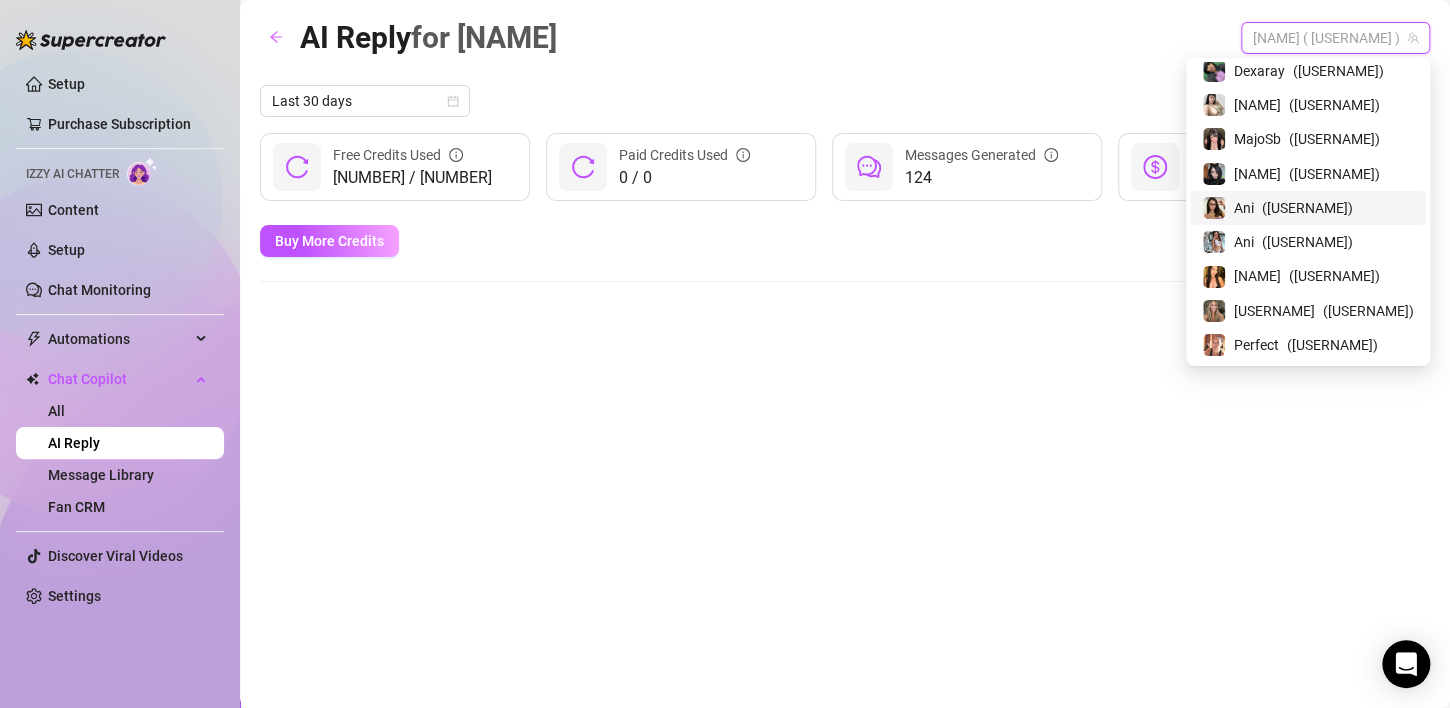 click on "( [USERNAME] )" at bounding box center (1307, 208) 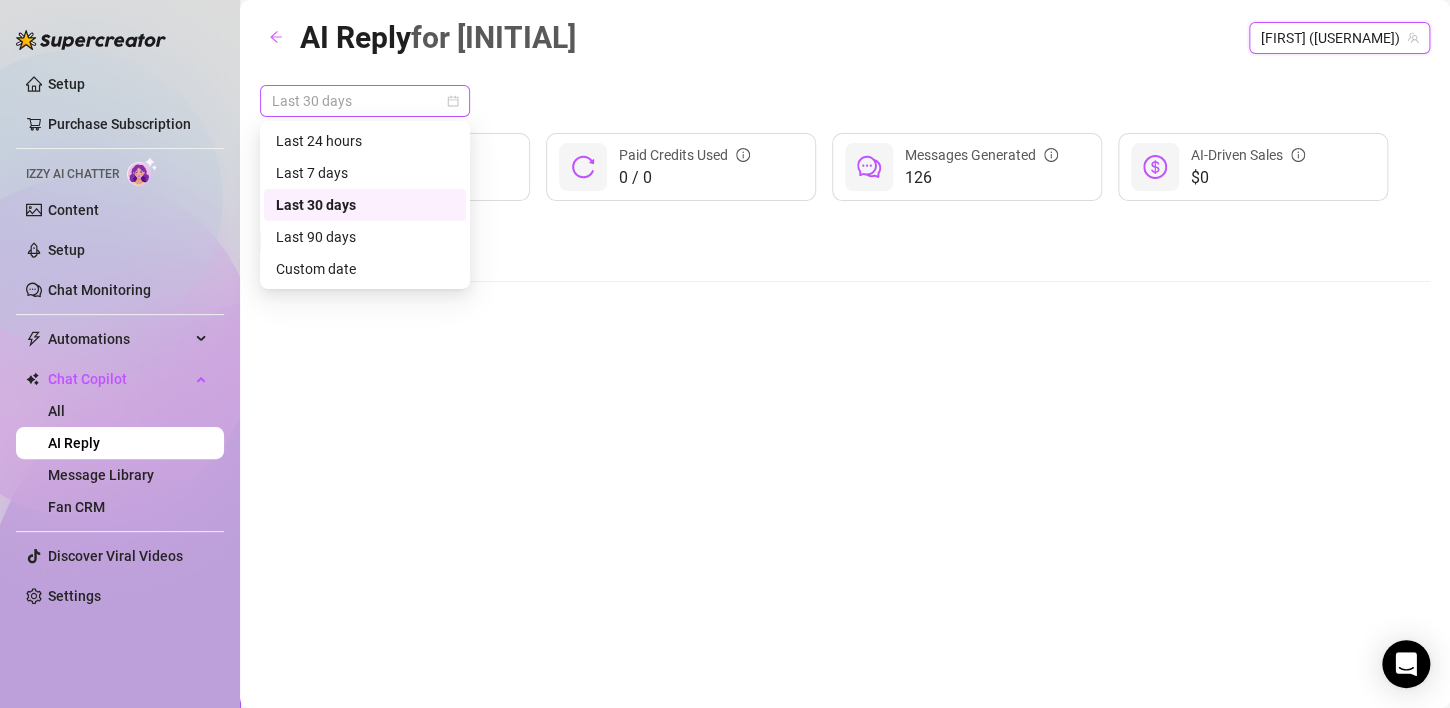 click on "Last 30 days" at bounding box center [365, 101] 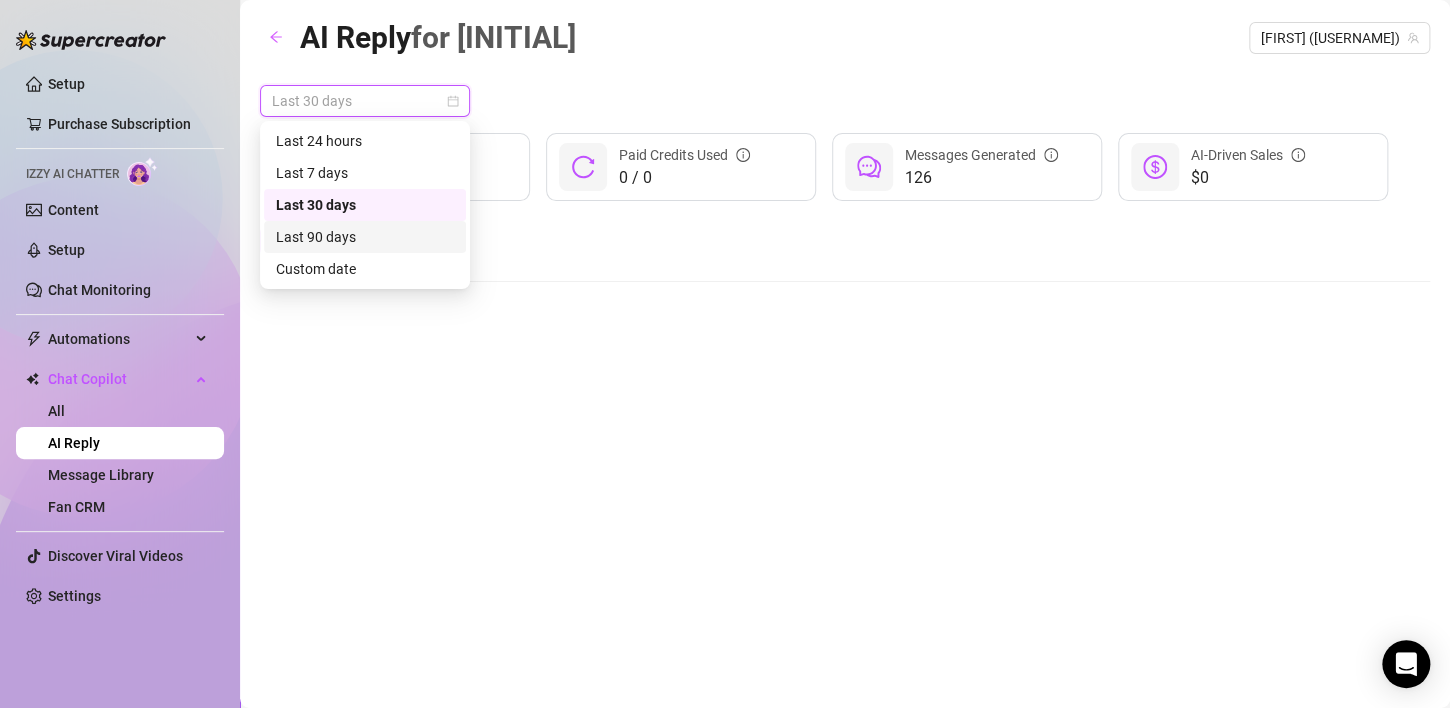 click on "Last 90 days" at bounding box center (365, 237) 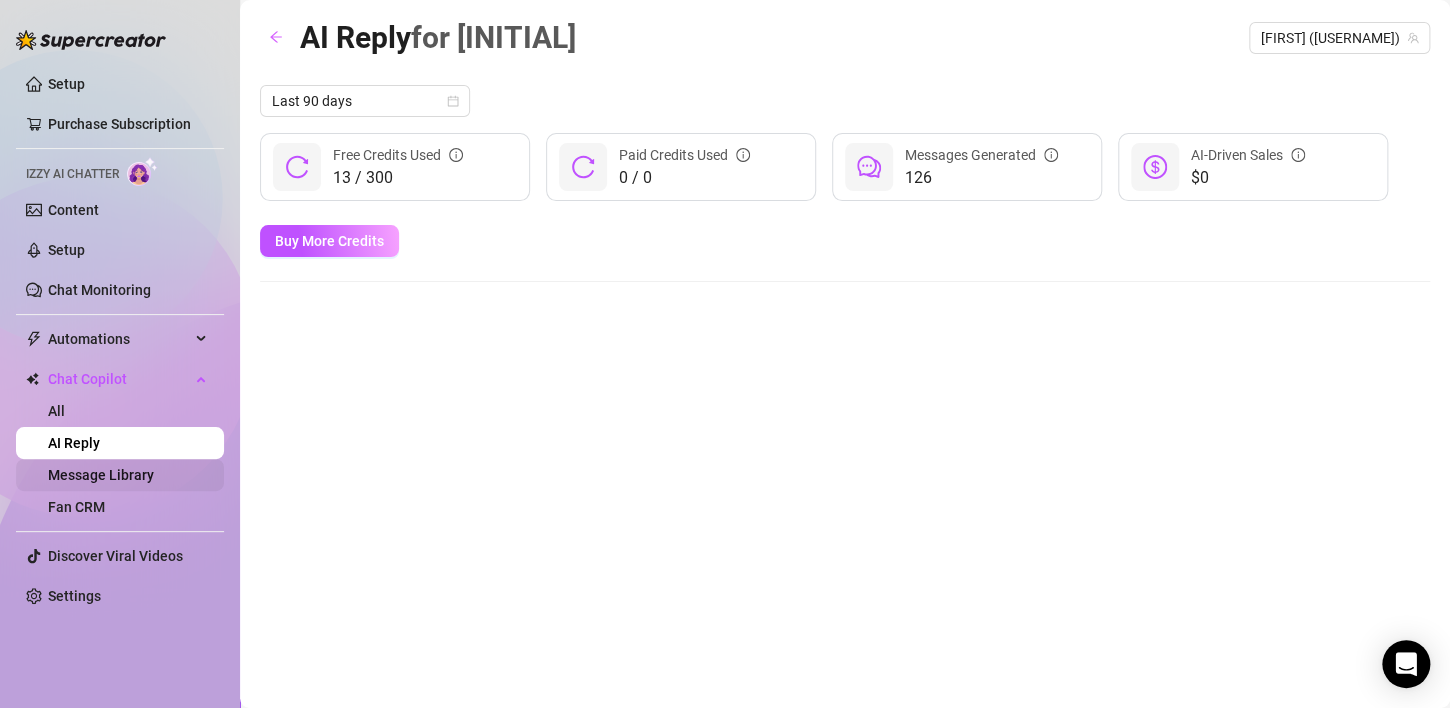 click on "Message Library" at bounding box center (101, 475) 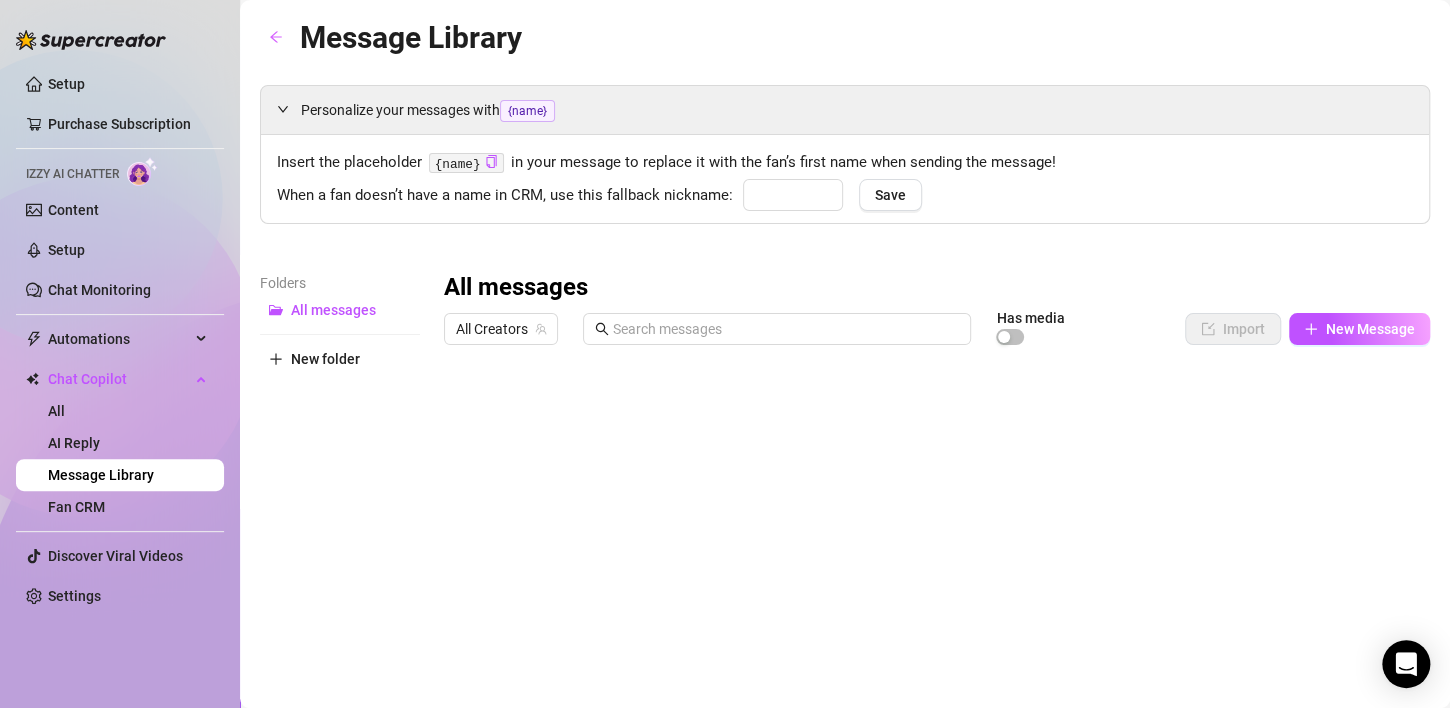 type on "babe" 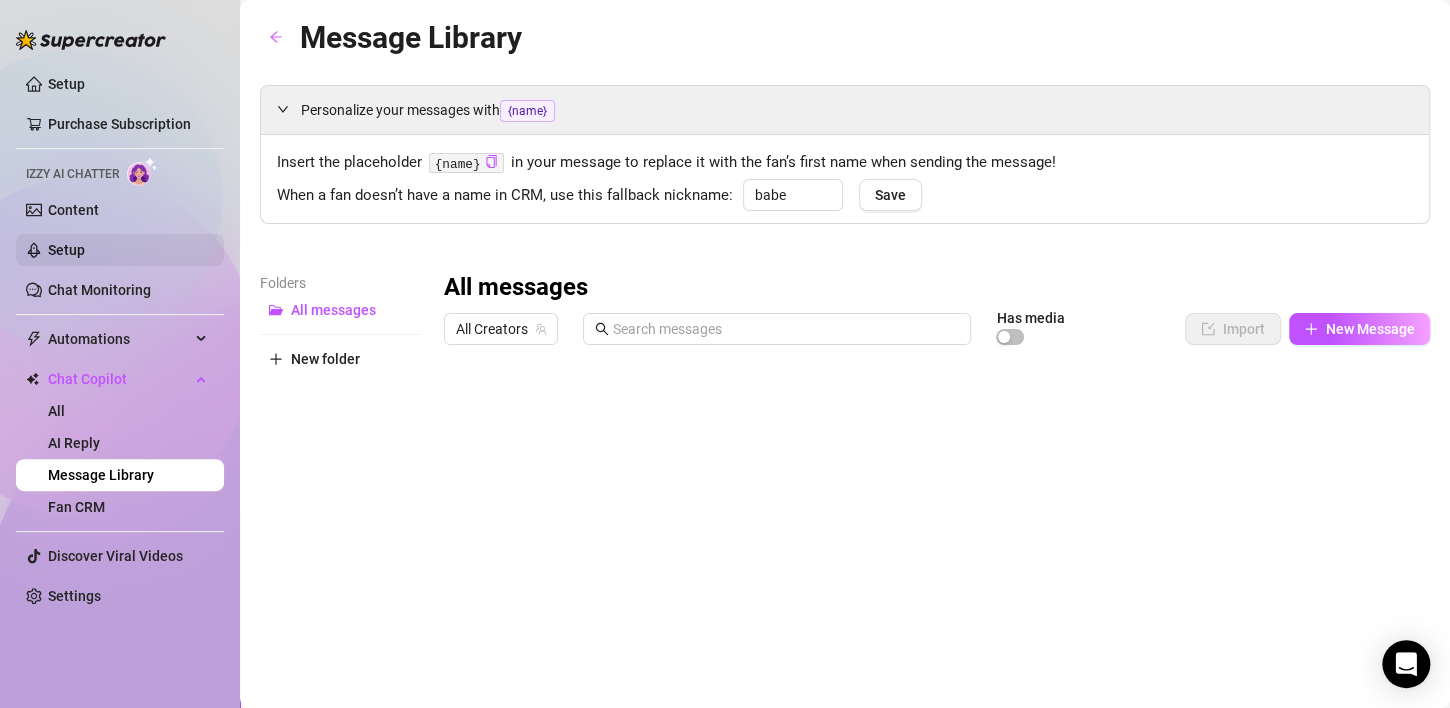 click on "Setup" at bounding box center [66, 250] 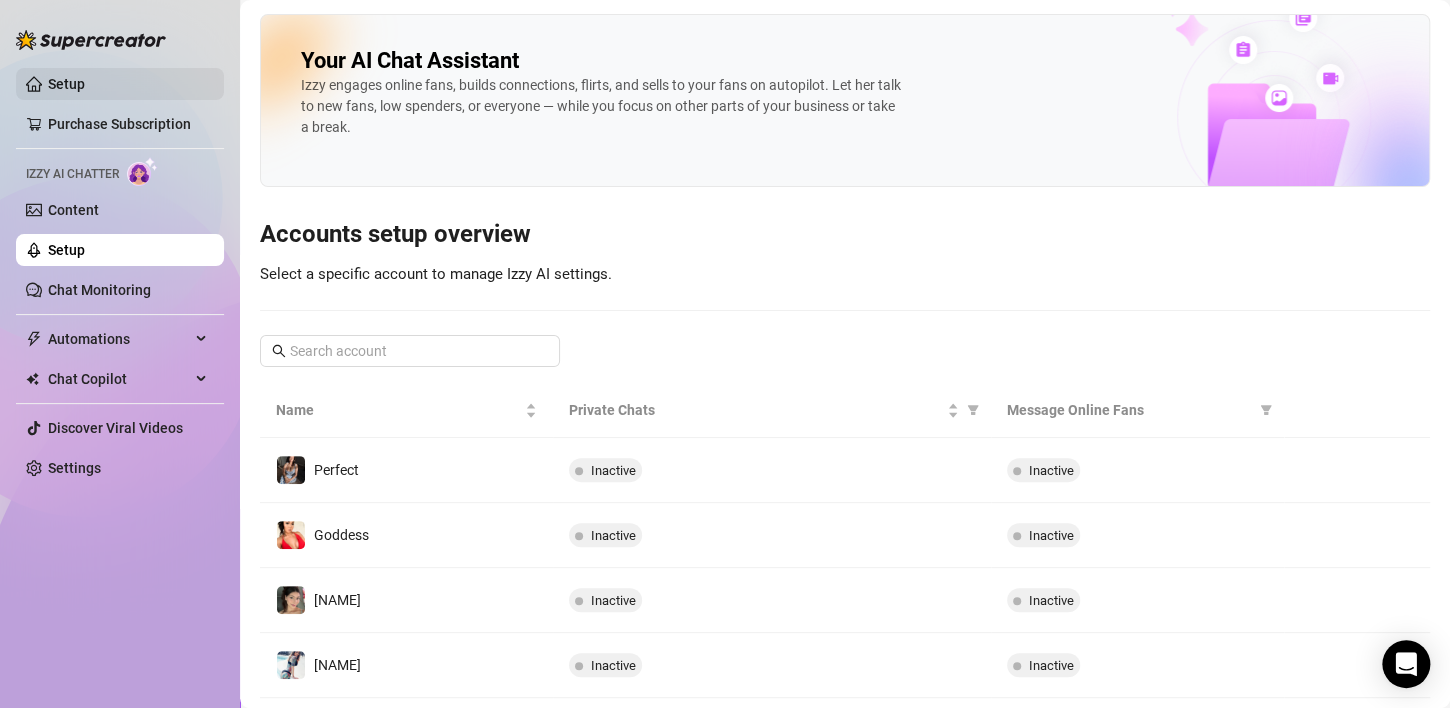 click on "Setup" at bounding box center [66, 84] 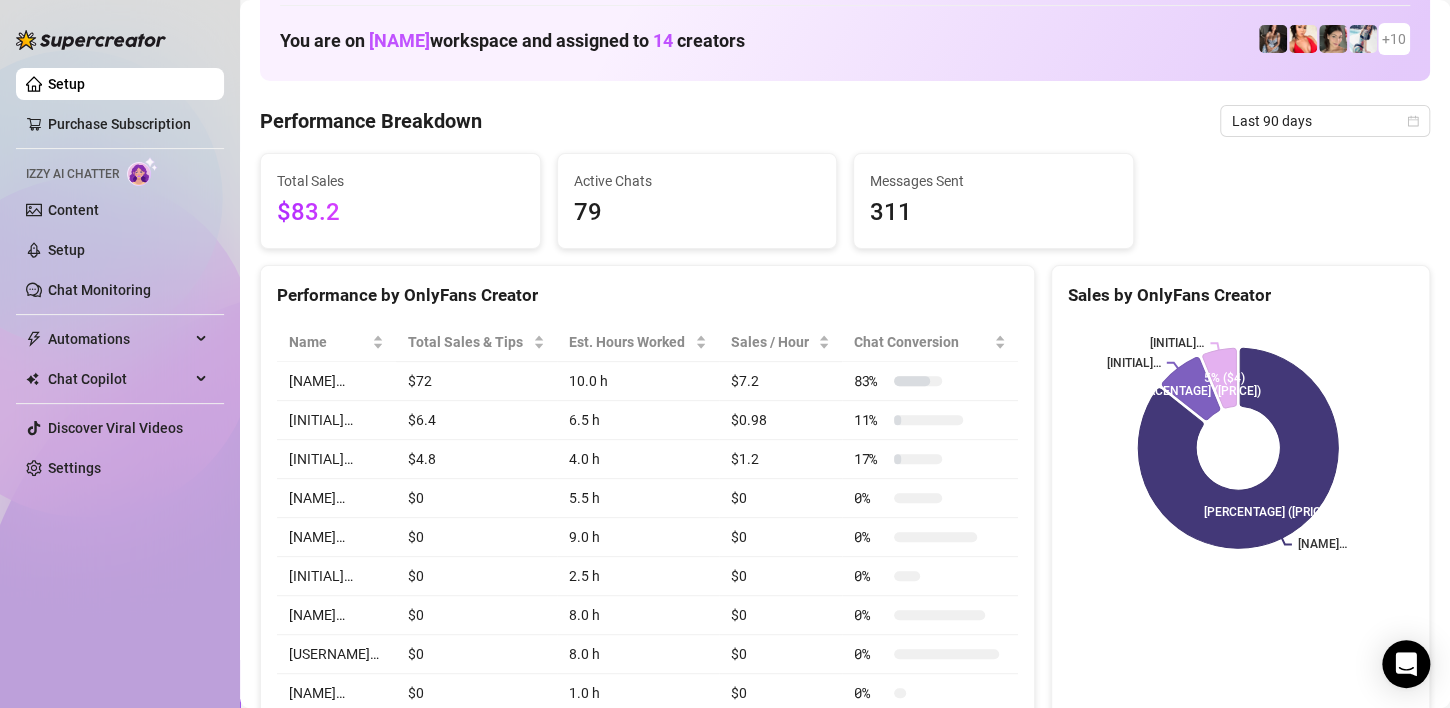 scroll, scrollTop: 0, scrollLeft: 0, axis: both 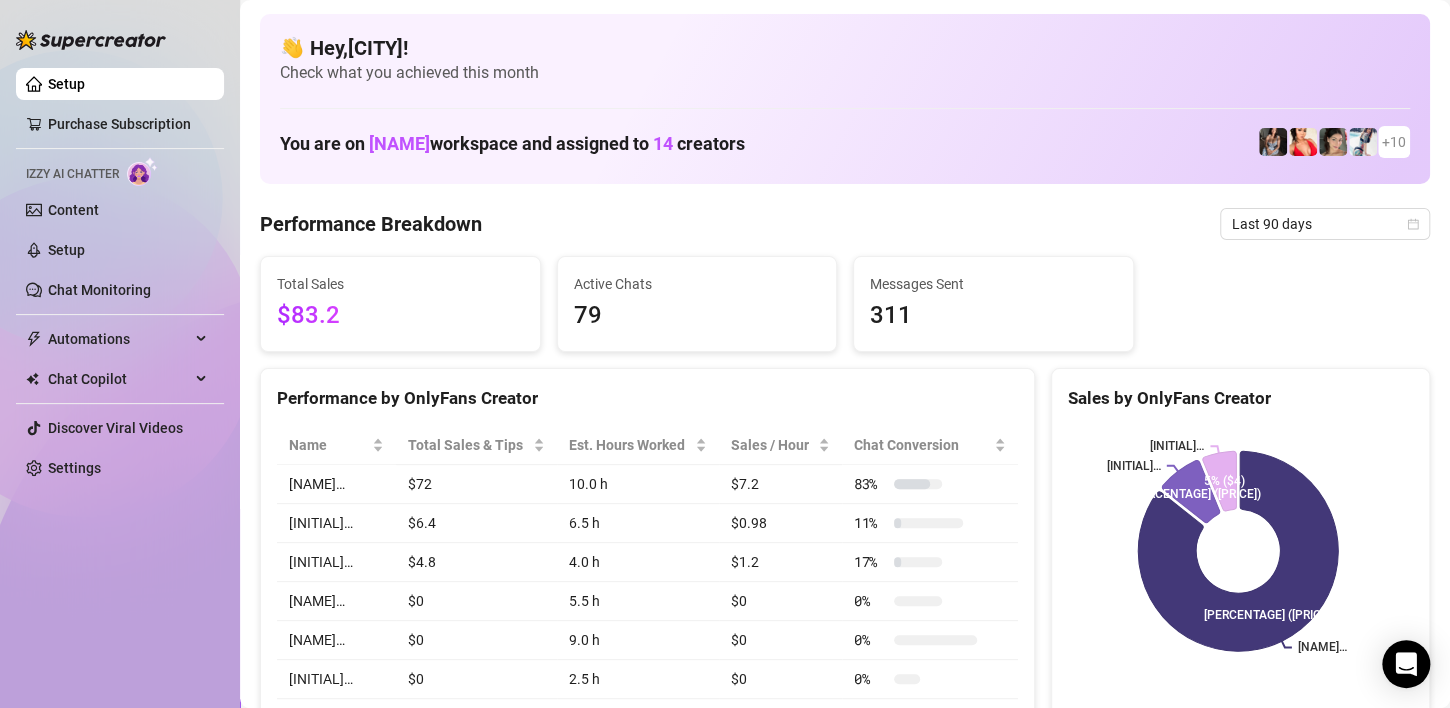 click on "Setup" at bounding box center [66, 84] 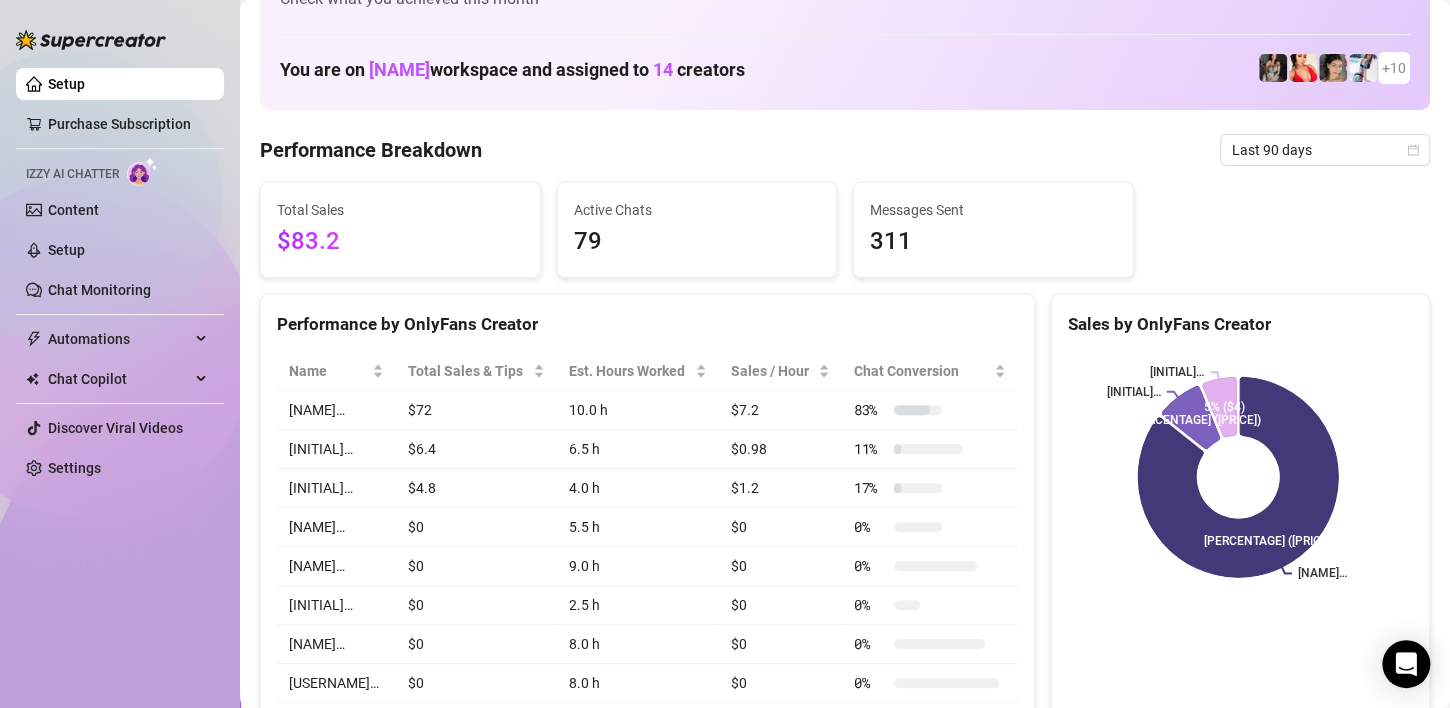 scroll, scrollTop: 0, scrollLeft: 0, axis: both 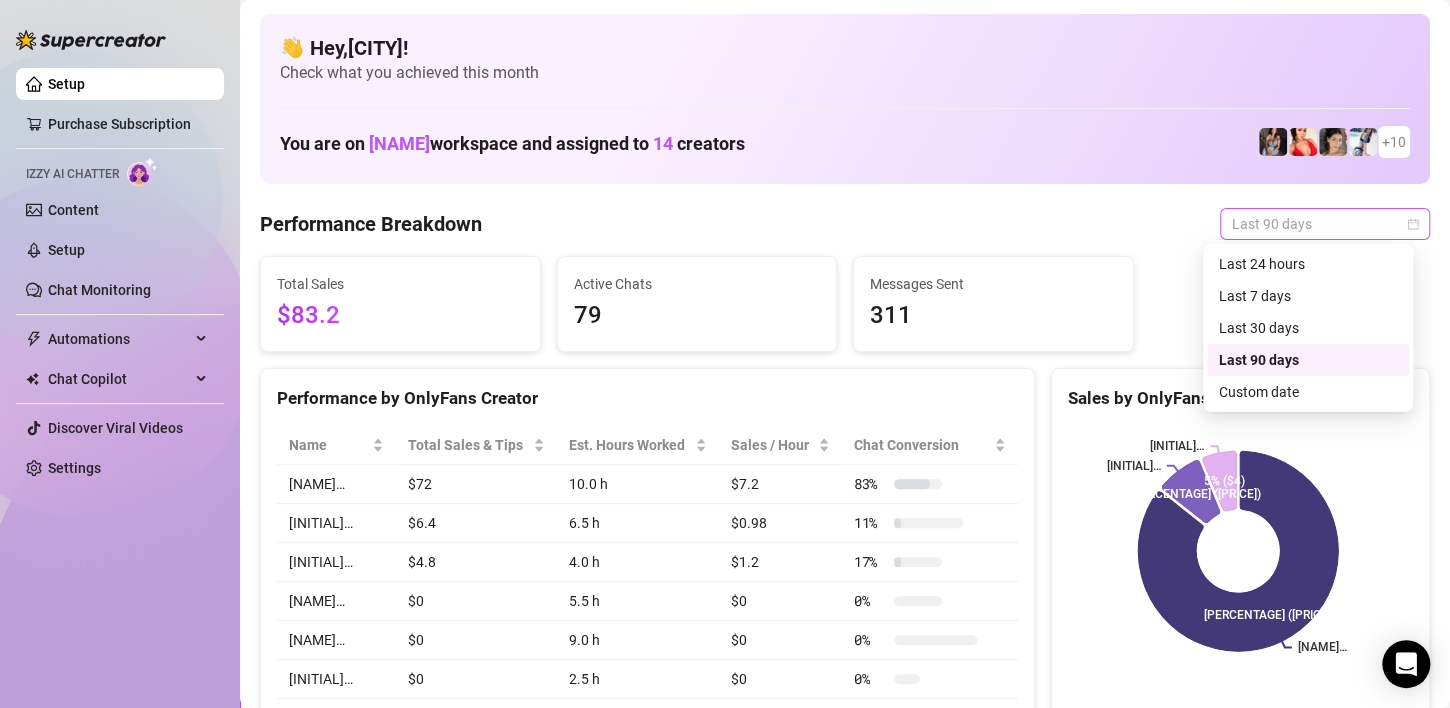 click on "Last 90 days" at bounding box center (1325, 224) 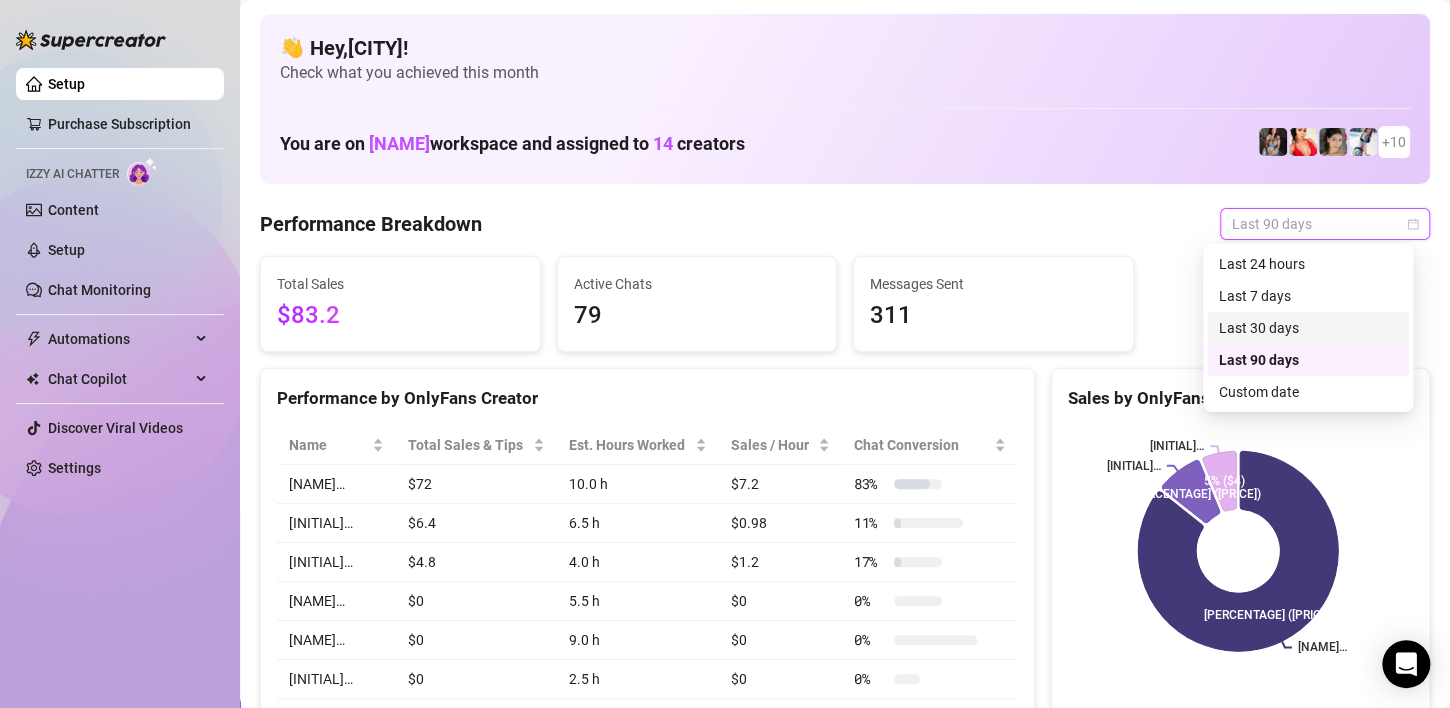 click on "Last 30 days" at bounding box center [1308, 328] 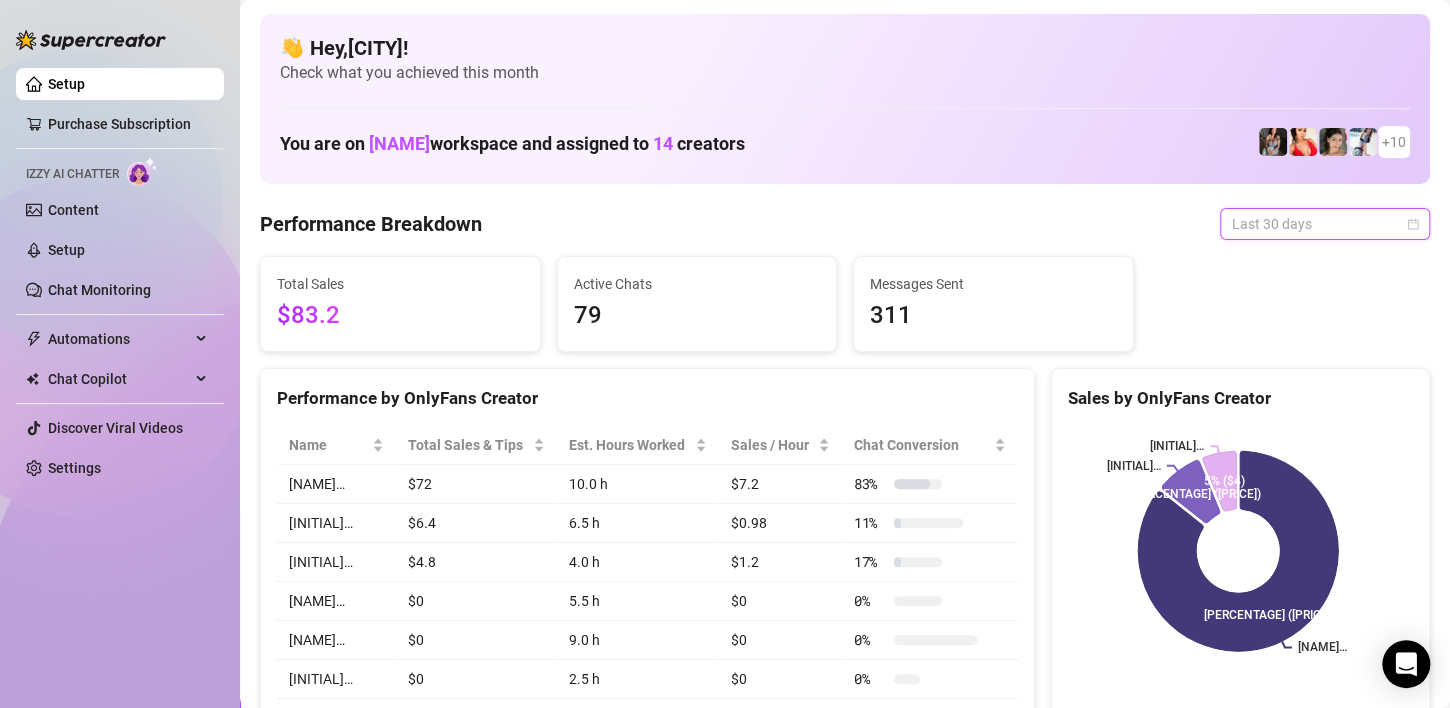 click on "Last 30 days" at bounding box center (1325, 224) 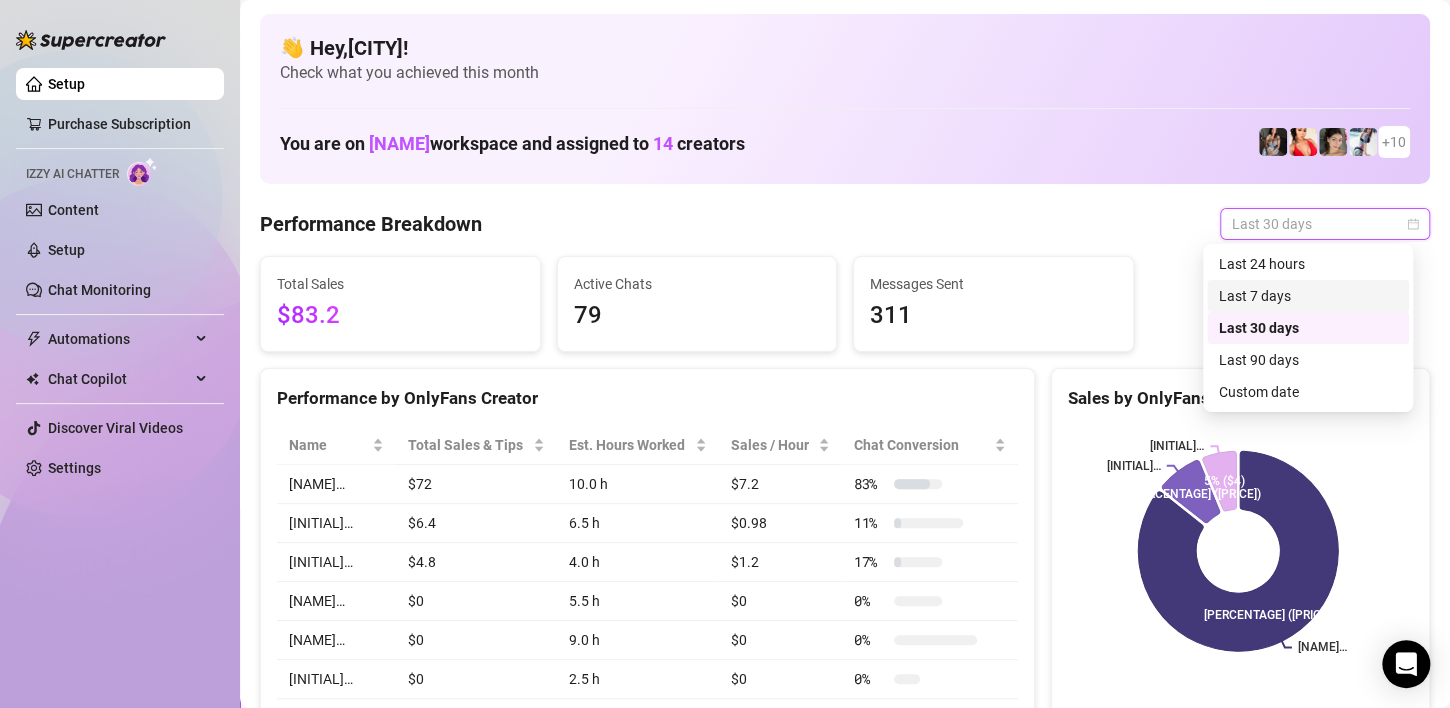 click on "Last 7 days" at bounding box center (1308, 296) 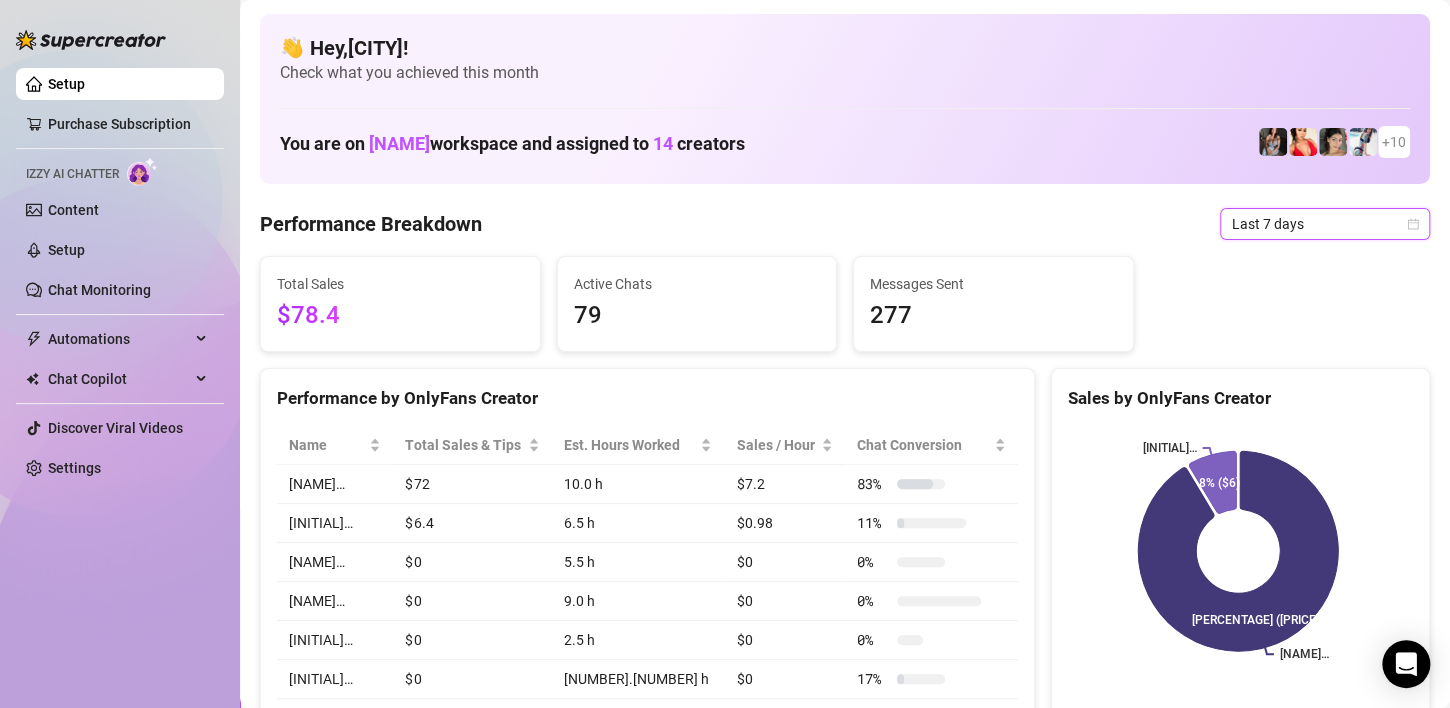 click on "Last 7 days" at bounding box center (1325, 224) 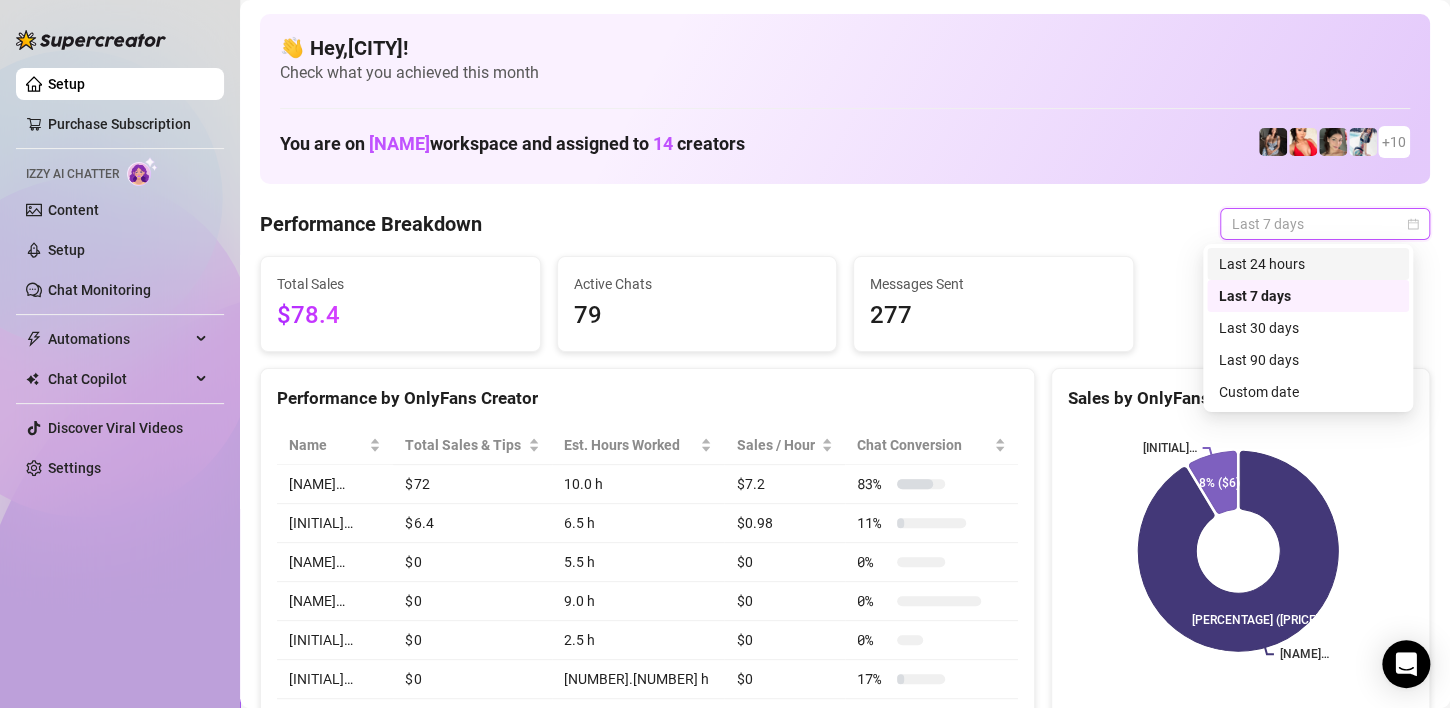 click on "Last 24 hours" at bounding box center (1308, 264) 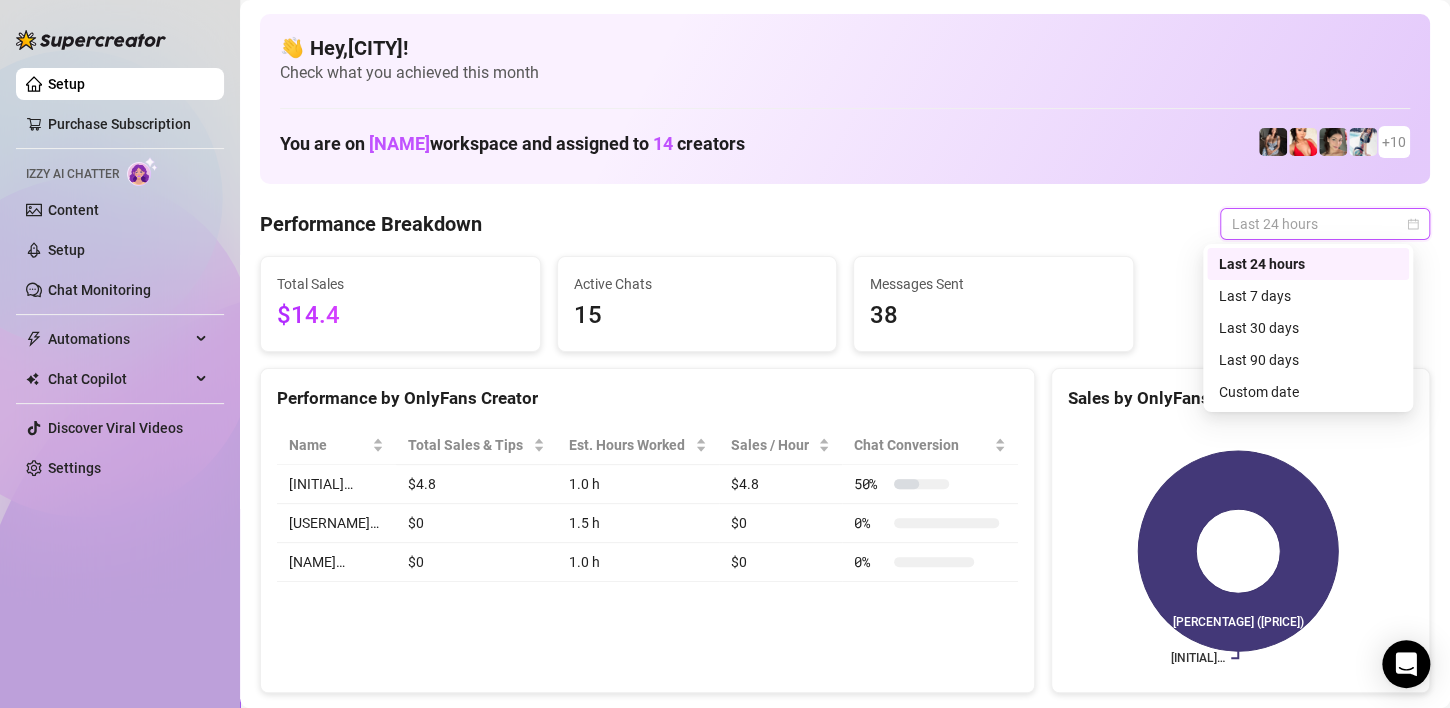 click on "Last 24 hours" at bounding box center (1325, 224) 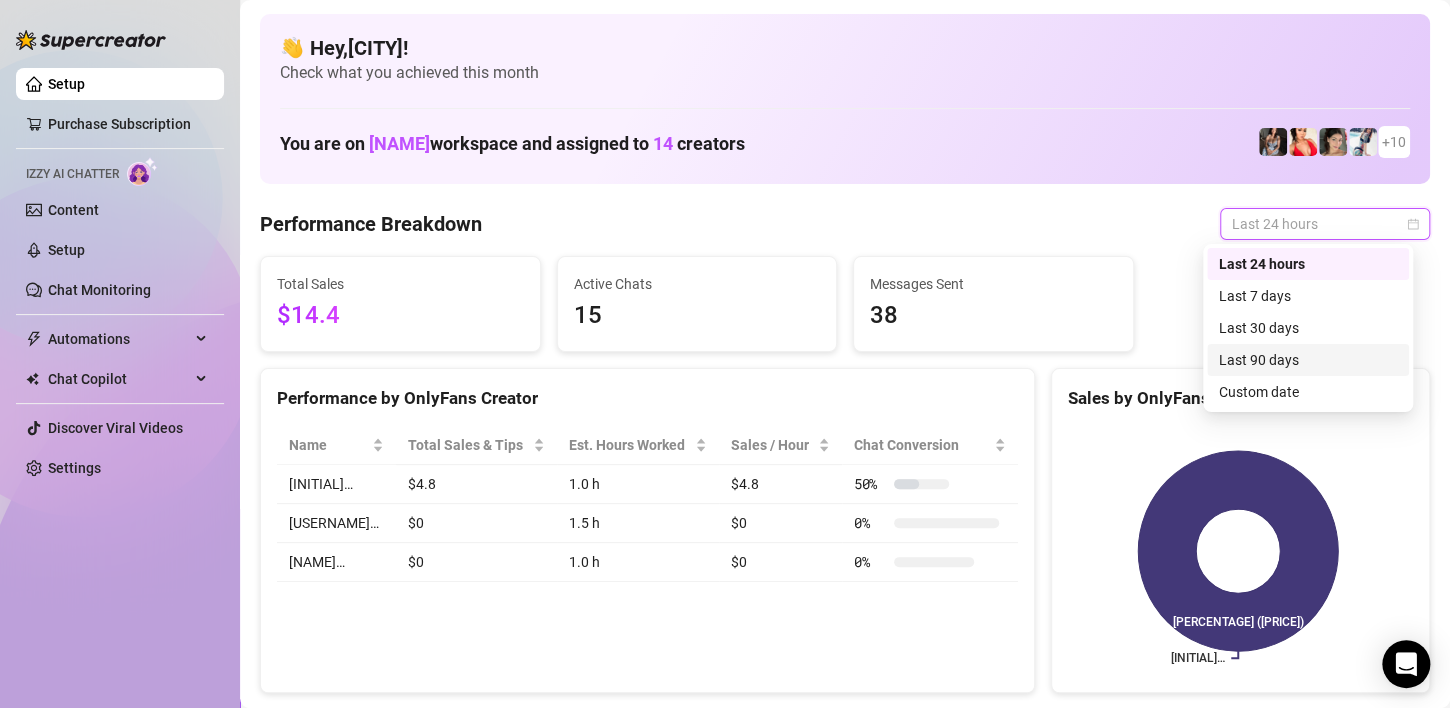 click on "Last 90 days" at bounding box center [1308, 360] 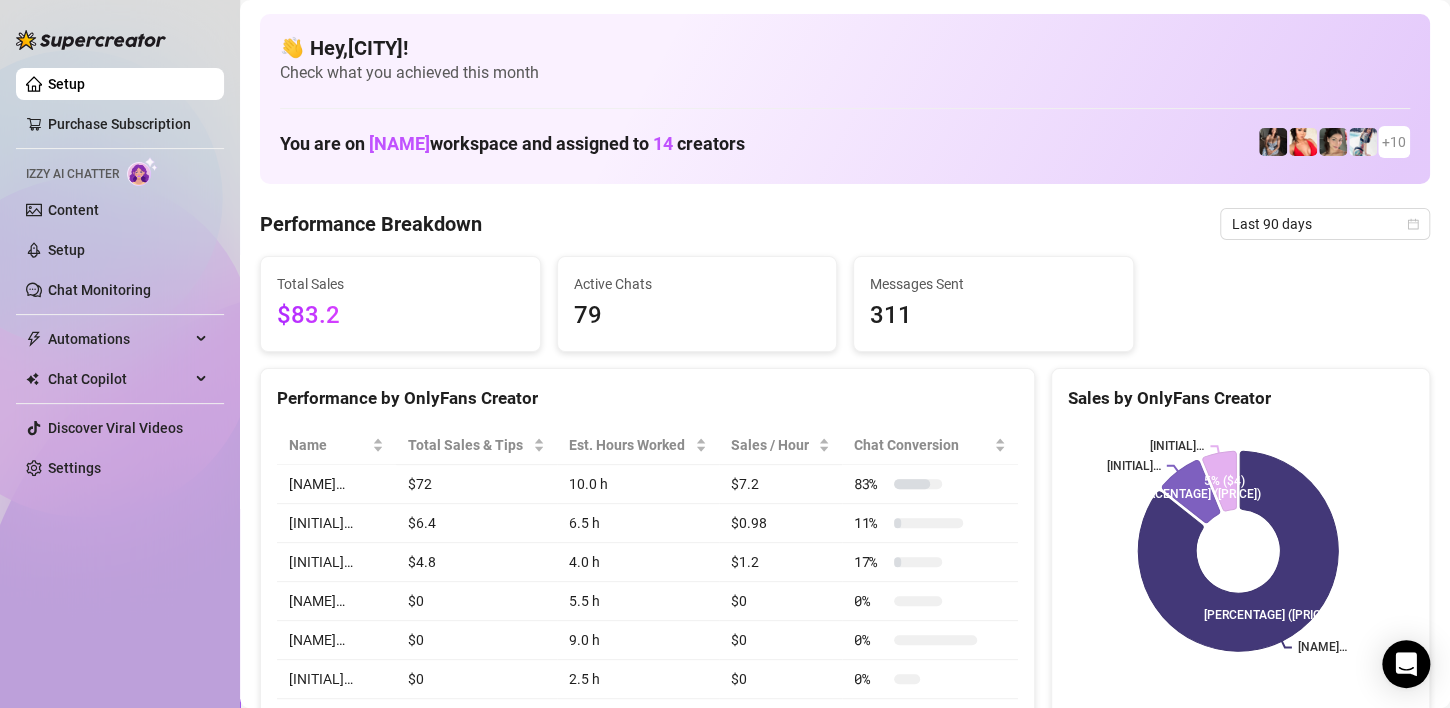 click on "Setup" at bounding box center [66, 84] 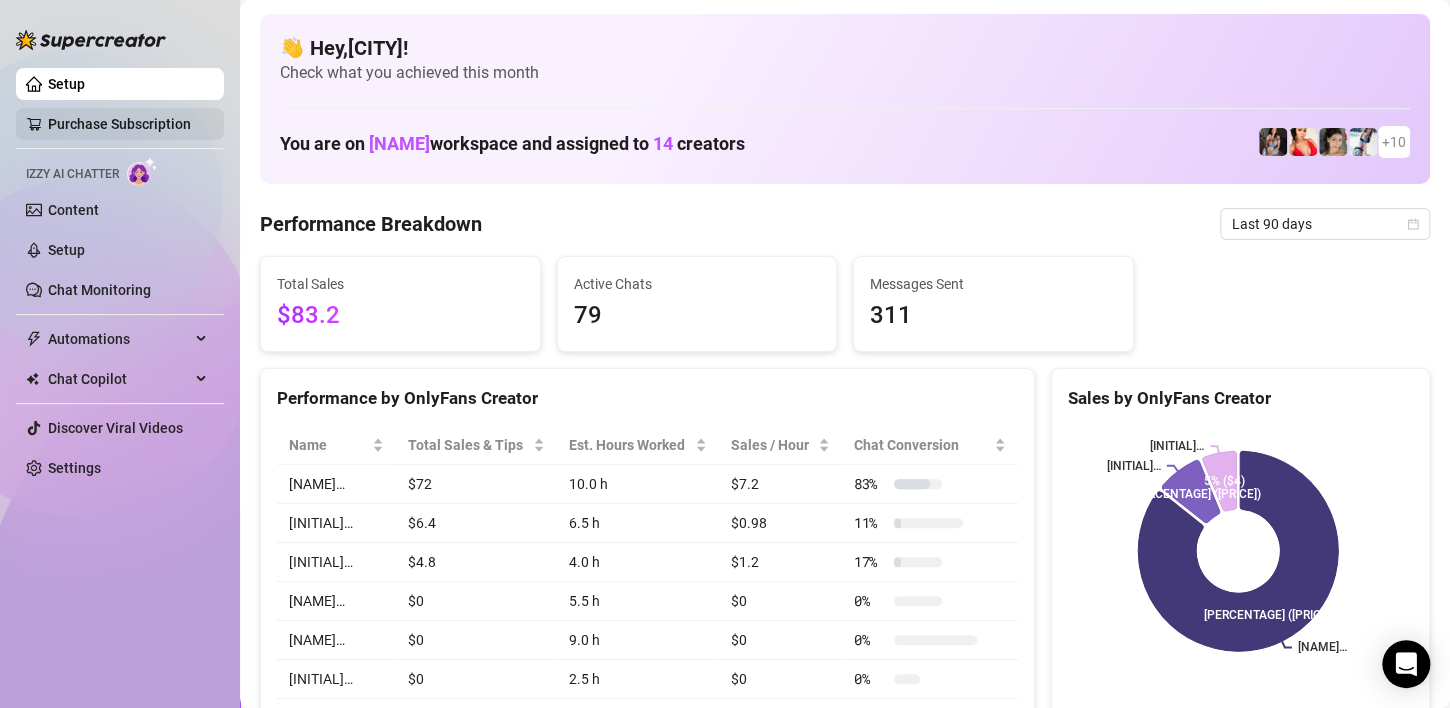 click on "Purchase Subscription" at bounding box center [119, 124] 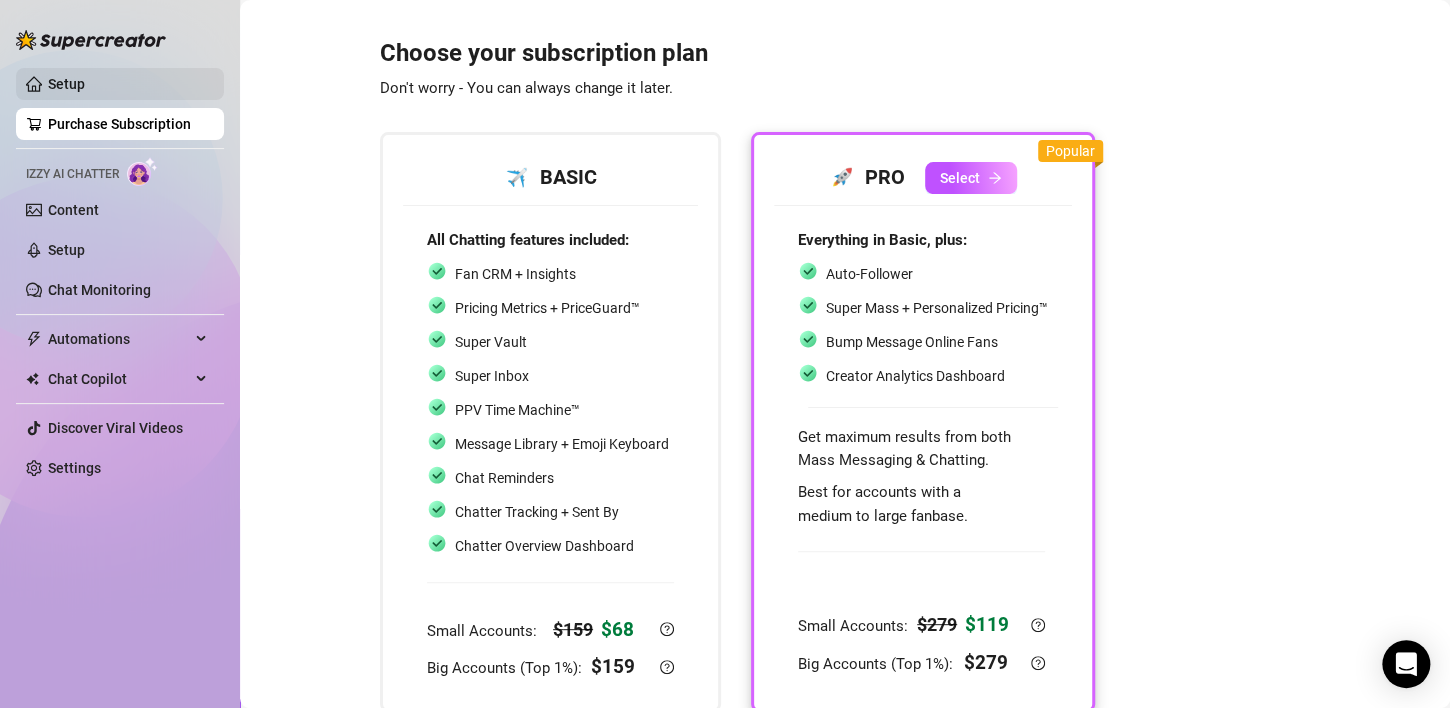 click on "Setup" at bounding box center (66, 84) 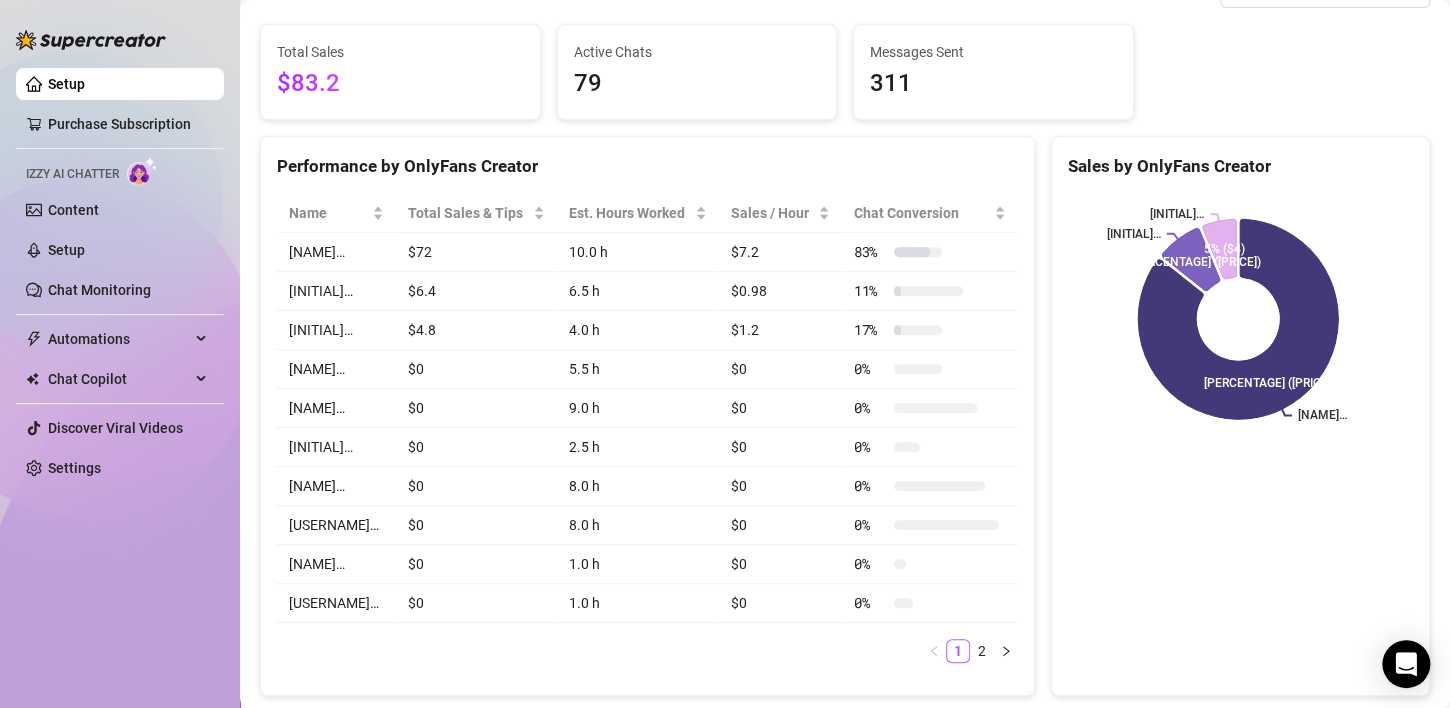scroll, scrollTop: 0, scrollLeft: 0, axis: both 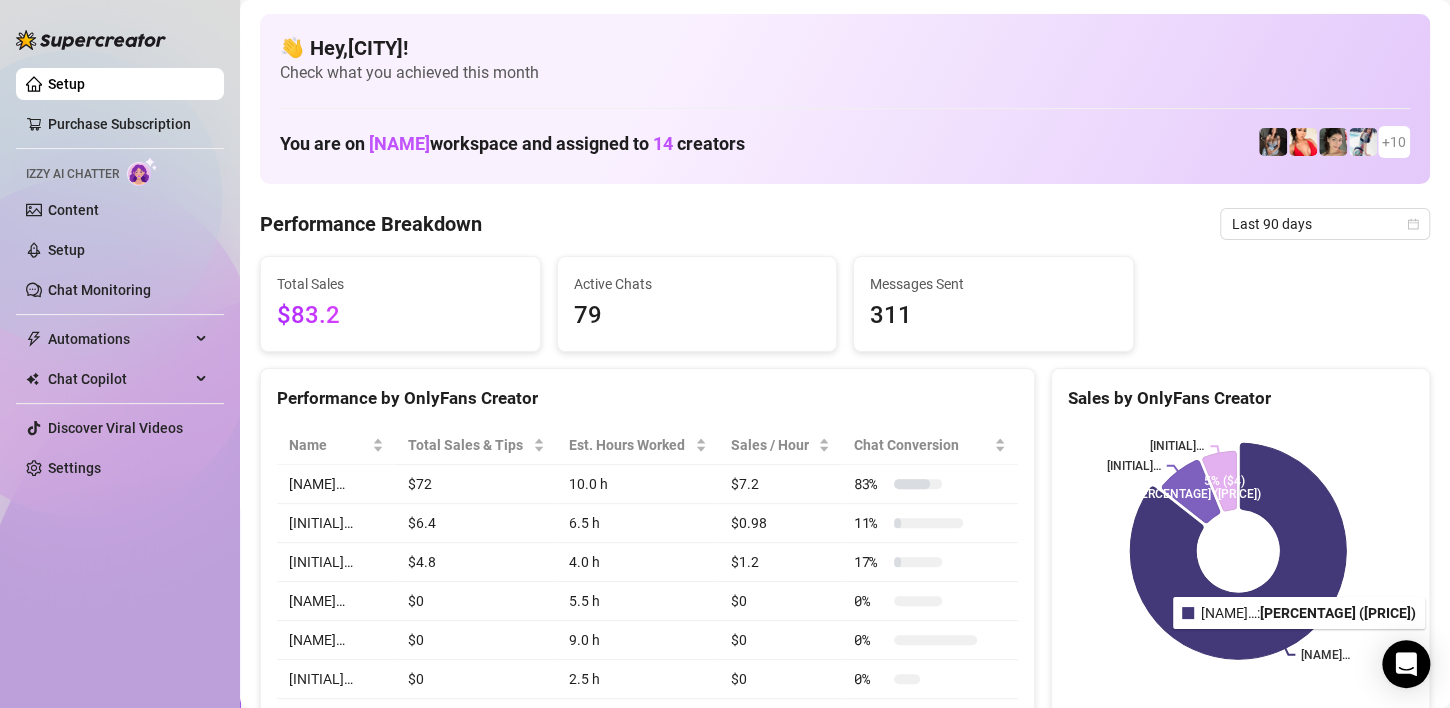 click 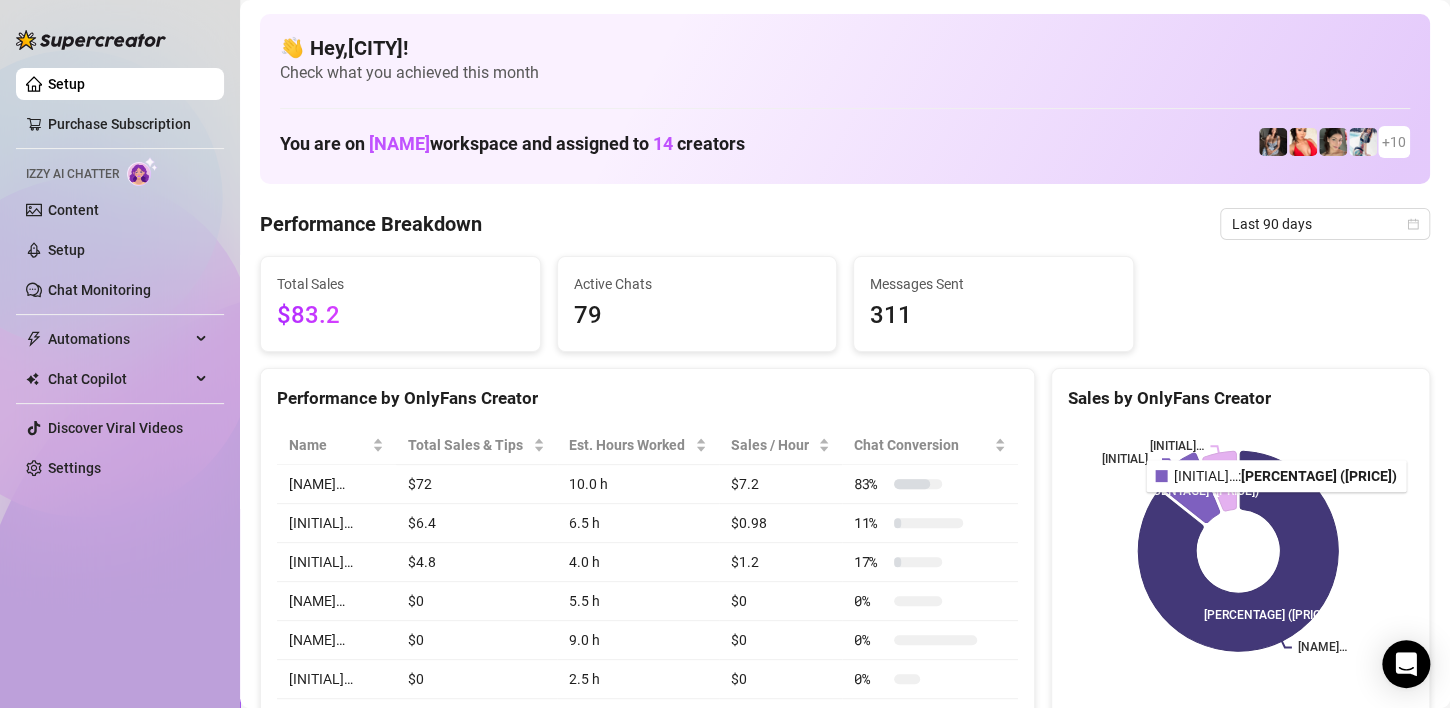 click 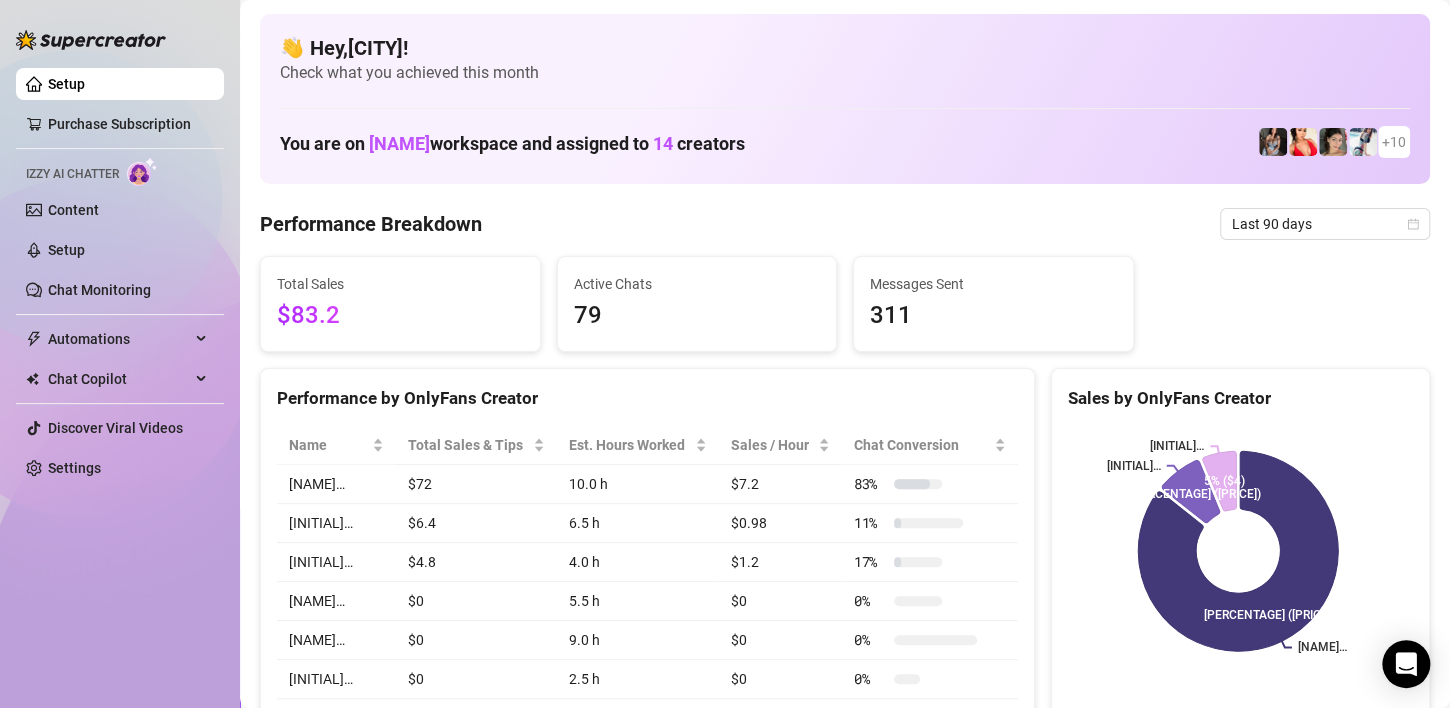 click 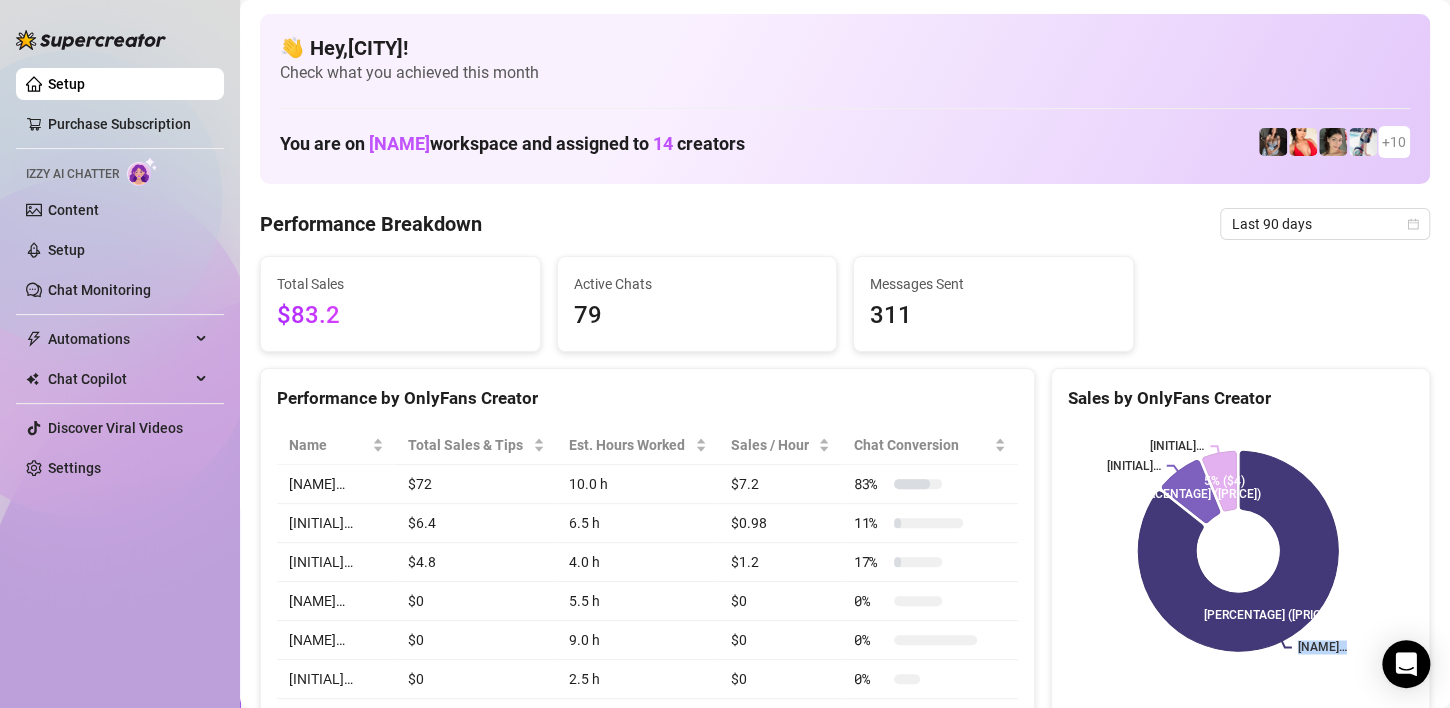 drag, startPoint x: 1231, startPoint y: 586, endPoint x: 1280, endPoint y: 686, distance: 111.35978 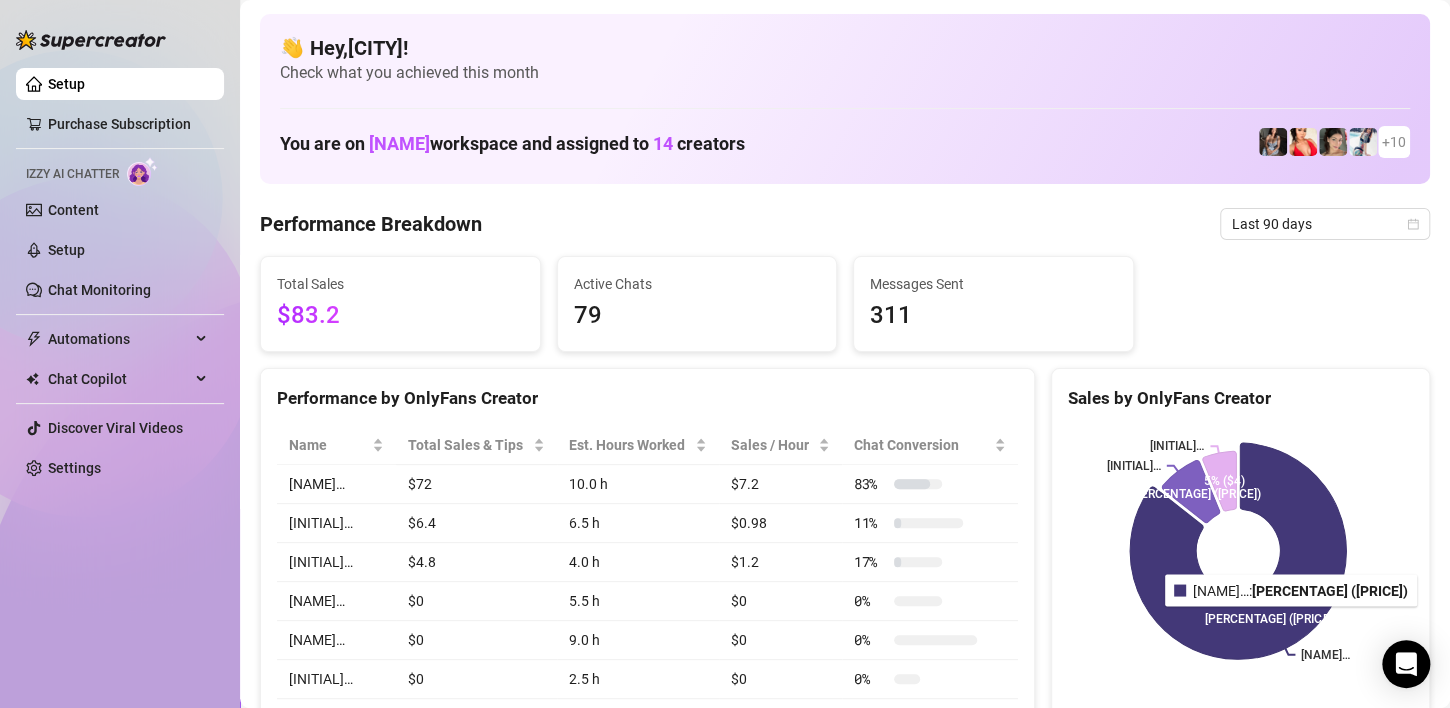 click 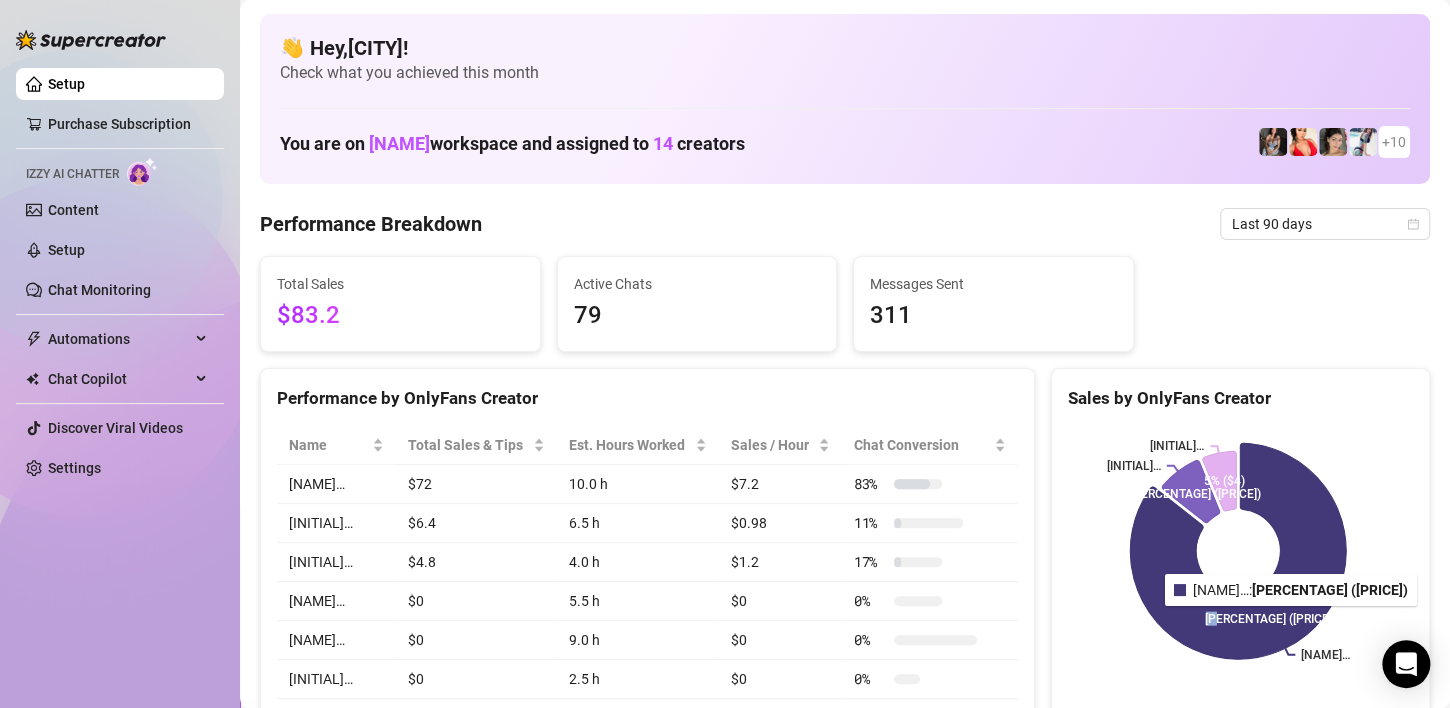 click 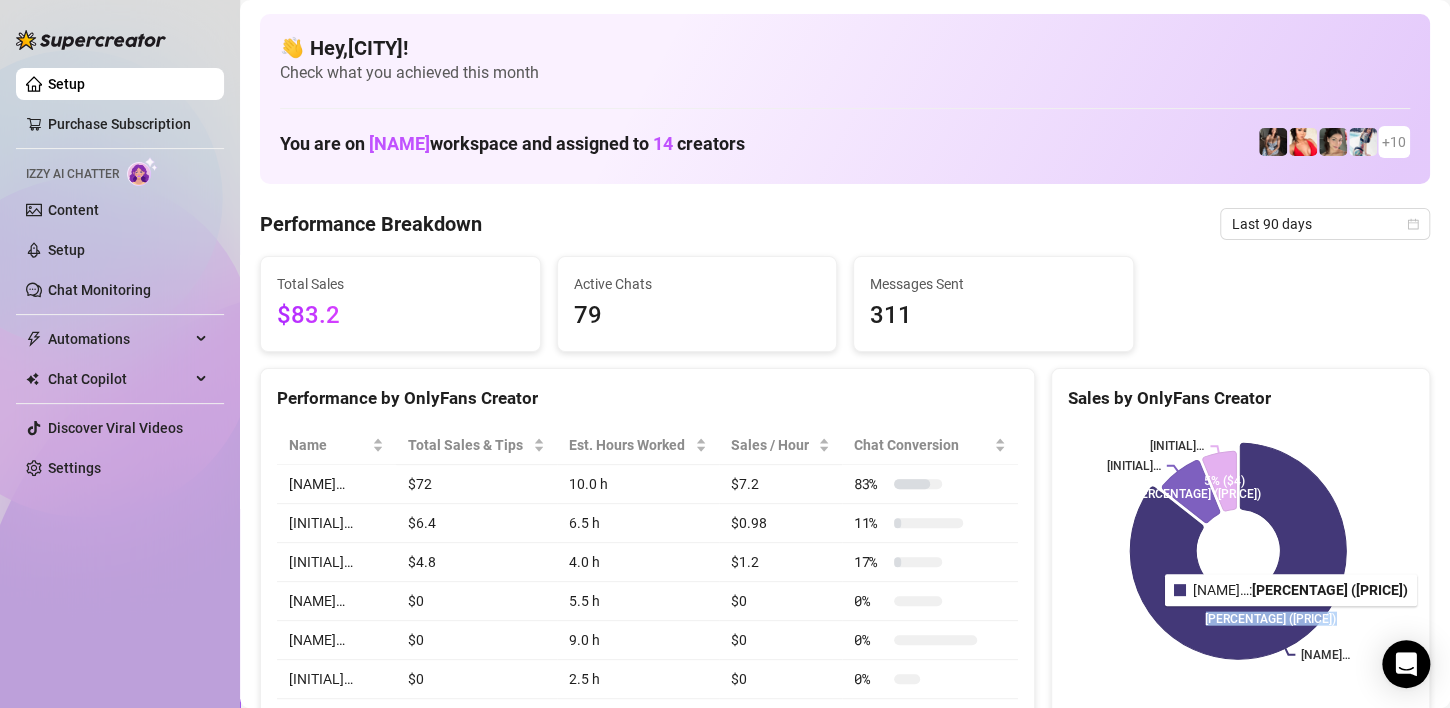 click 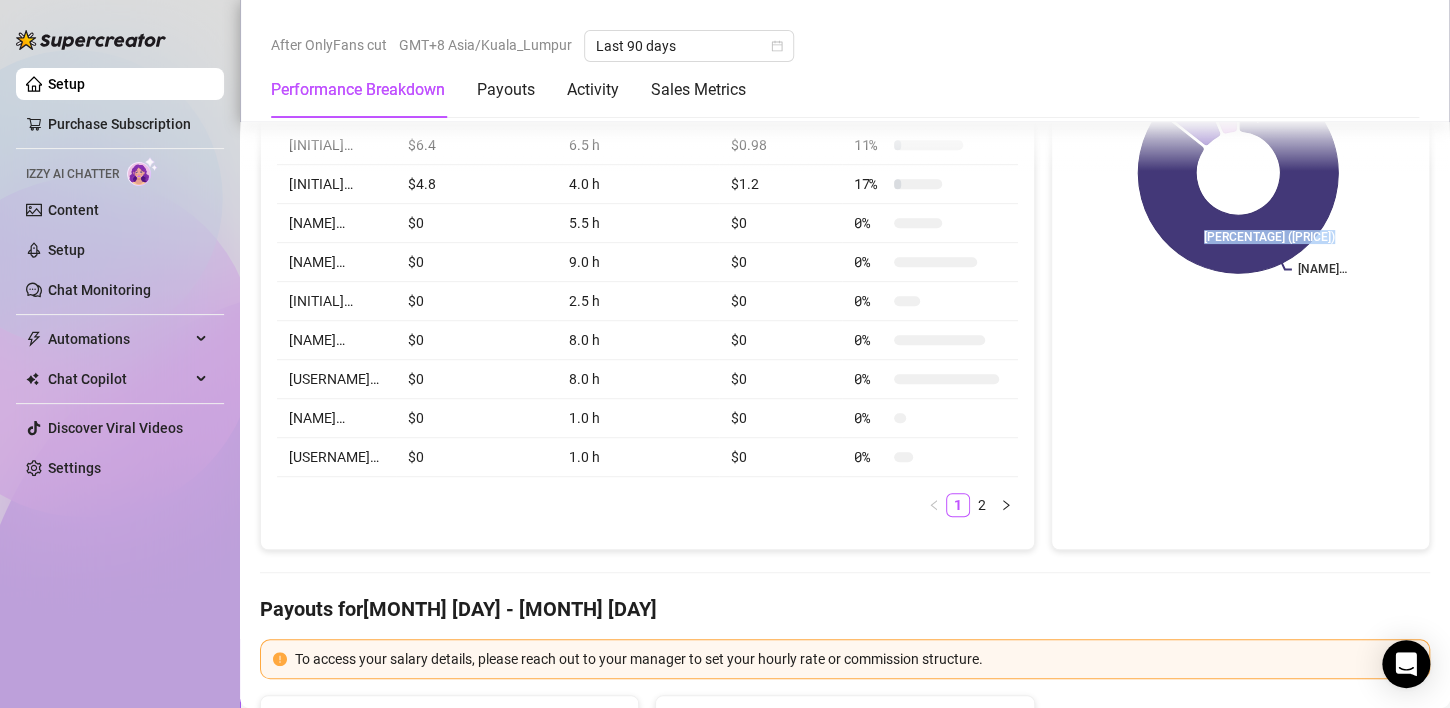 scroll, scrollTop: 376, scrollLeft: 0, axis: vertical 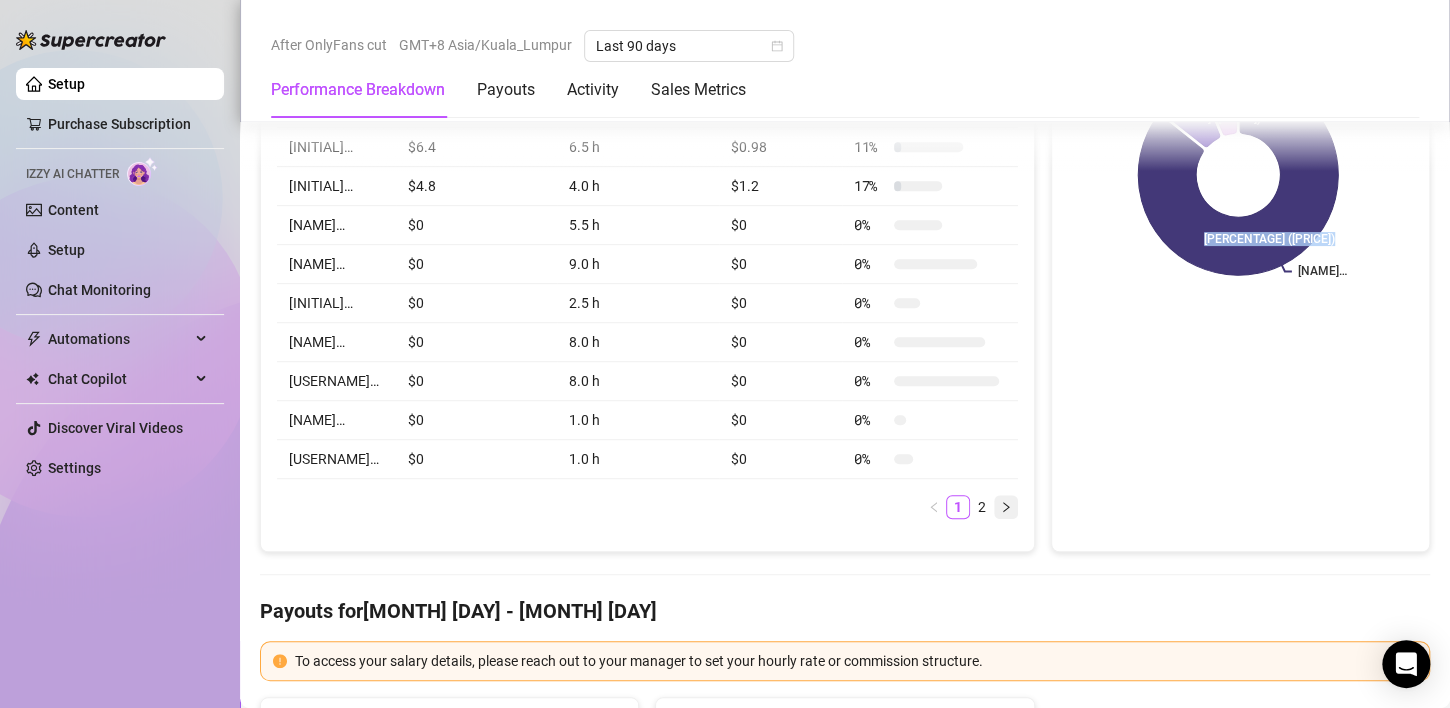 click 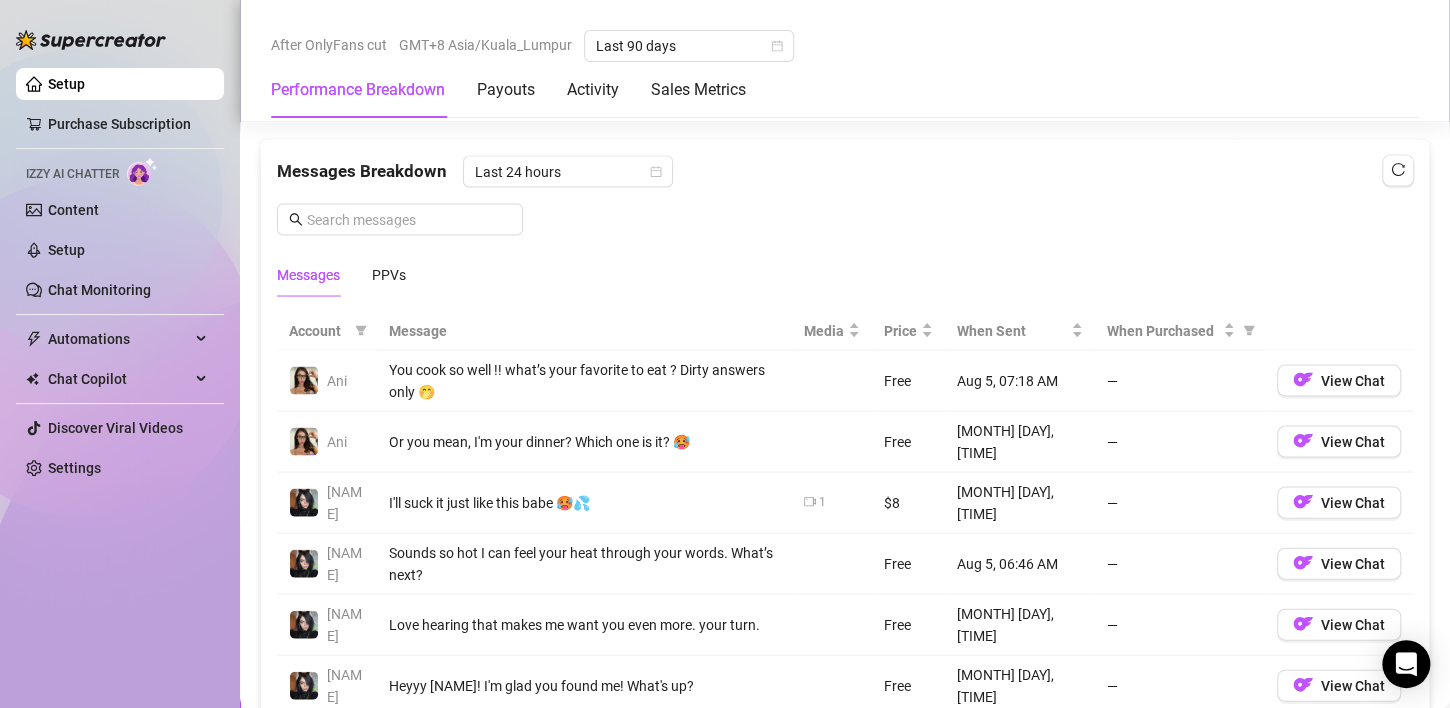 scroll, scrollTop: 1815, scrollLeft: 0, axis: vertical 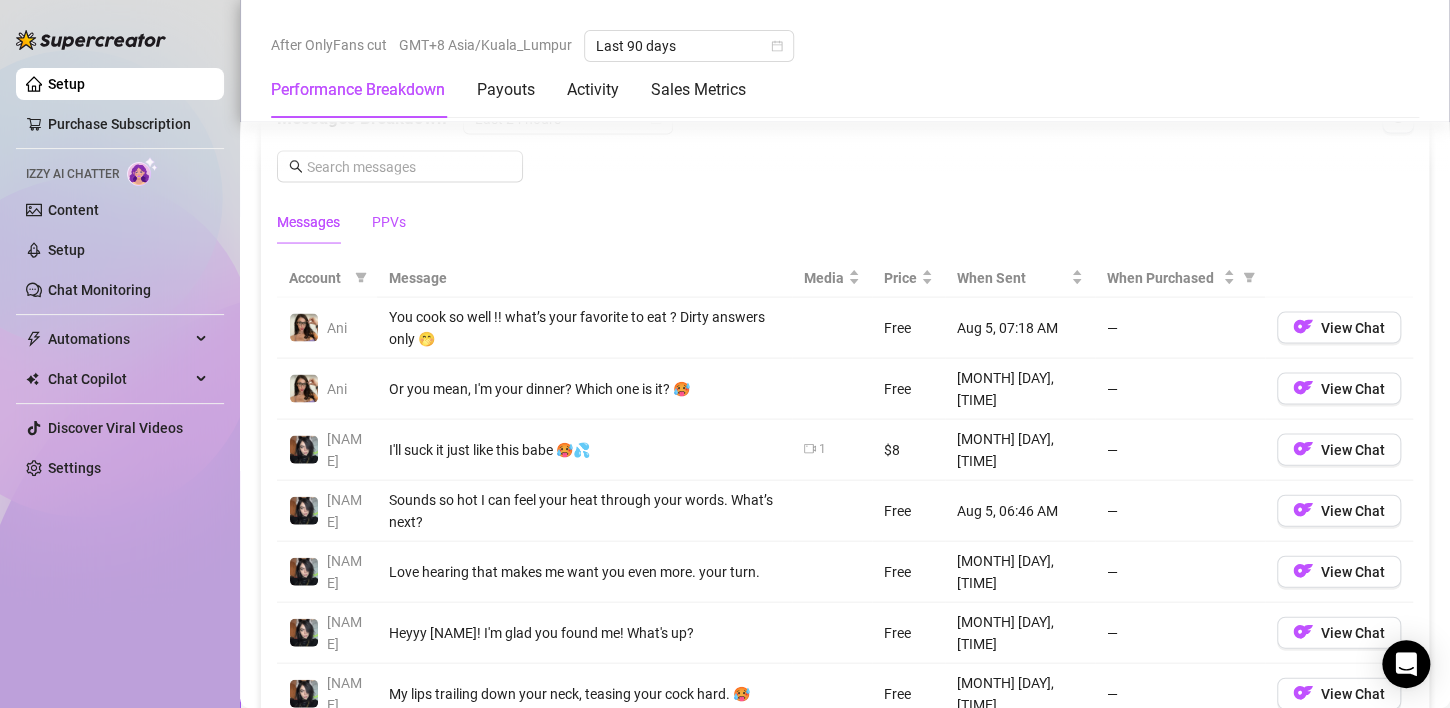 click on "PPVs" at bounding box center (389, 222) 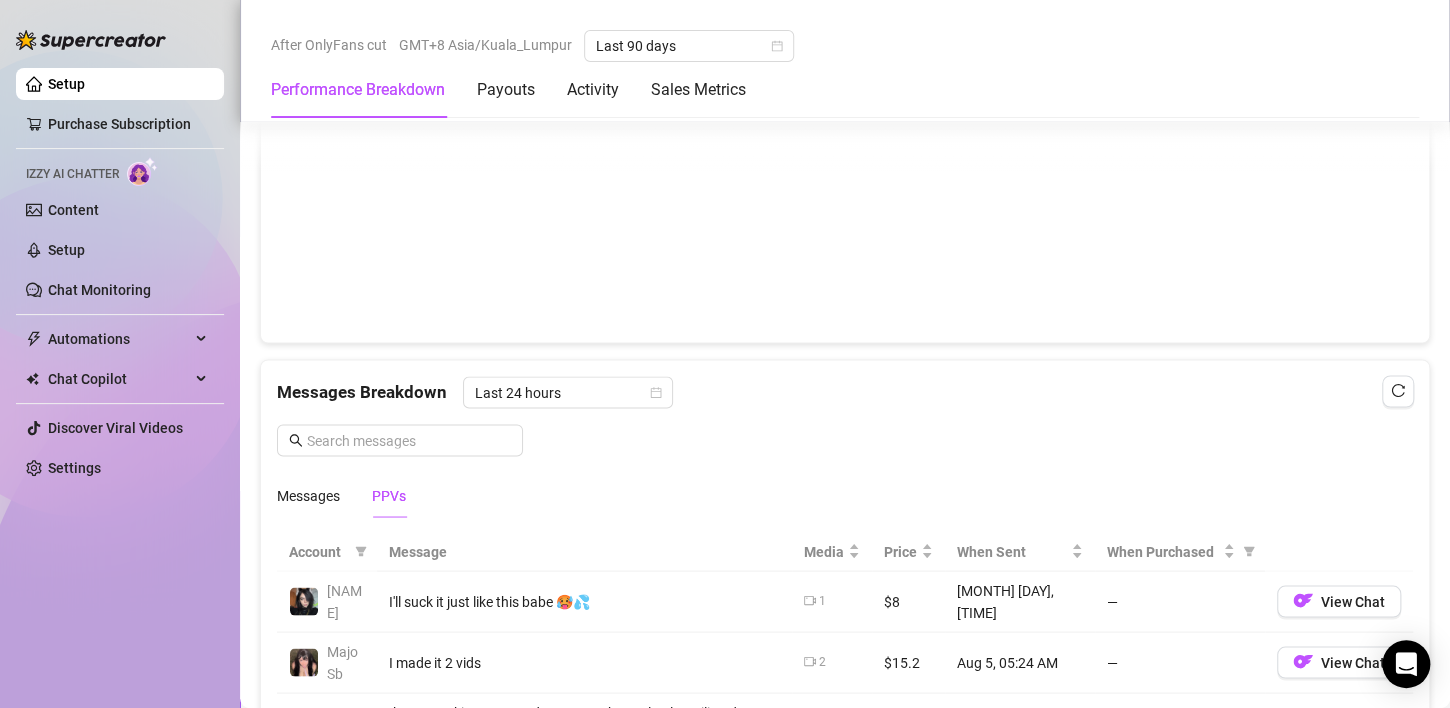 scroll, scrollTop: 1543, scrollLeft: 0, axis: vertical 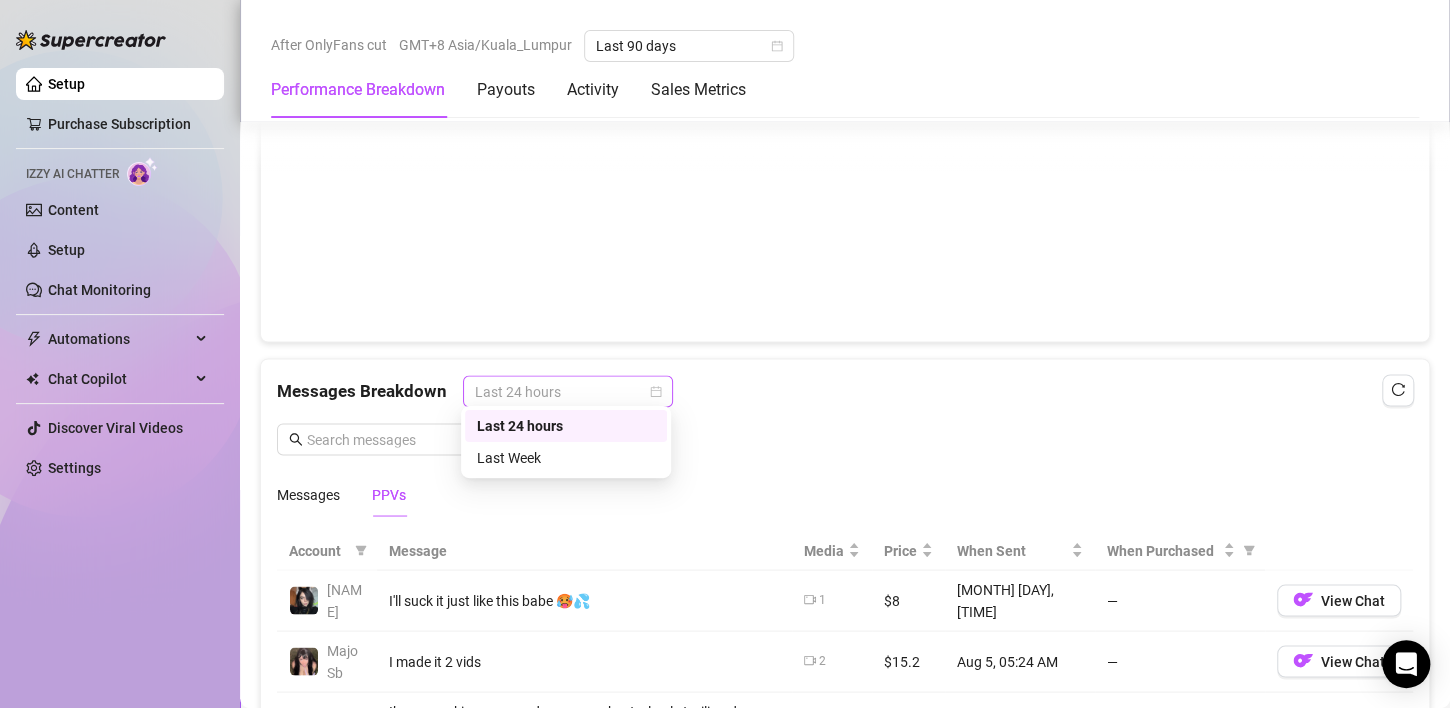 click on "Last 24 hours" at bounding box center (568, 391) 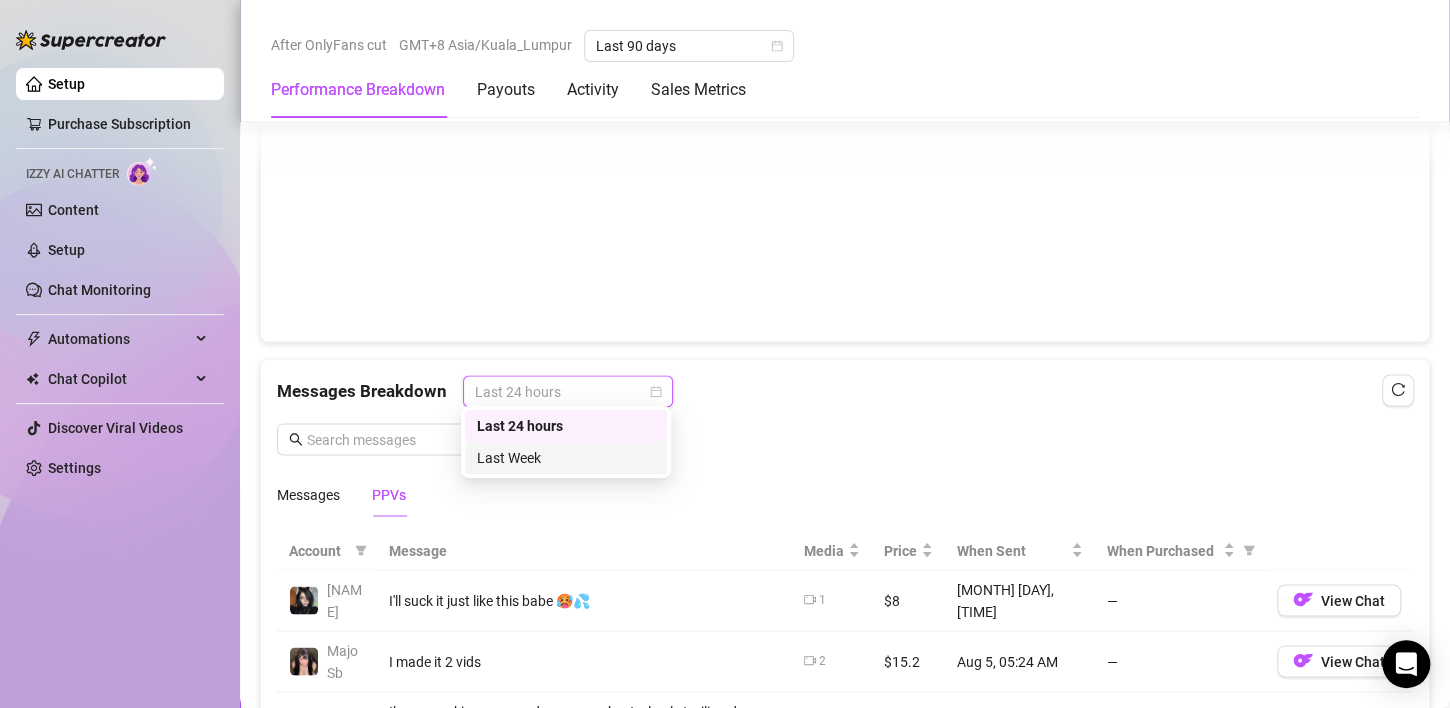 click on "Last Week" at bounding box center (566, 458) 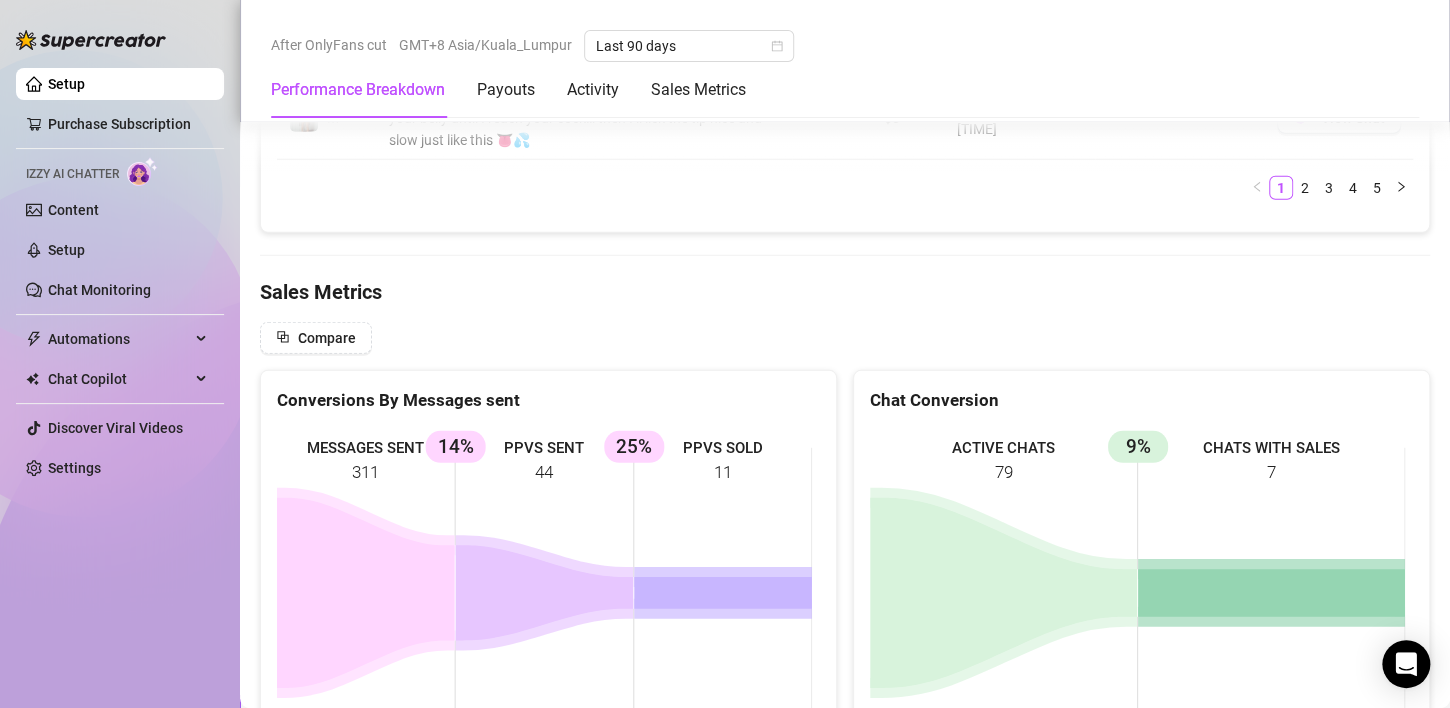 scroll, scrollTop: 2608, scrollLeft: 0, axis: vertical 